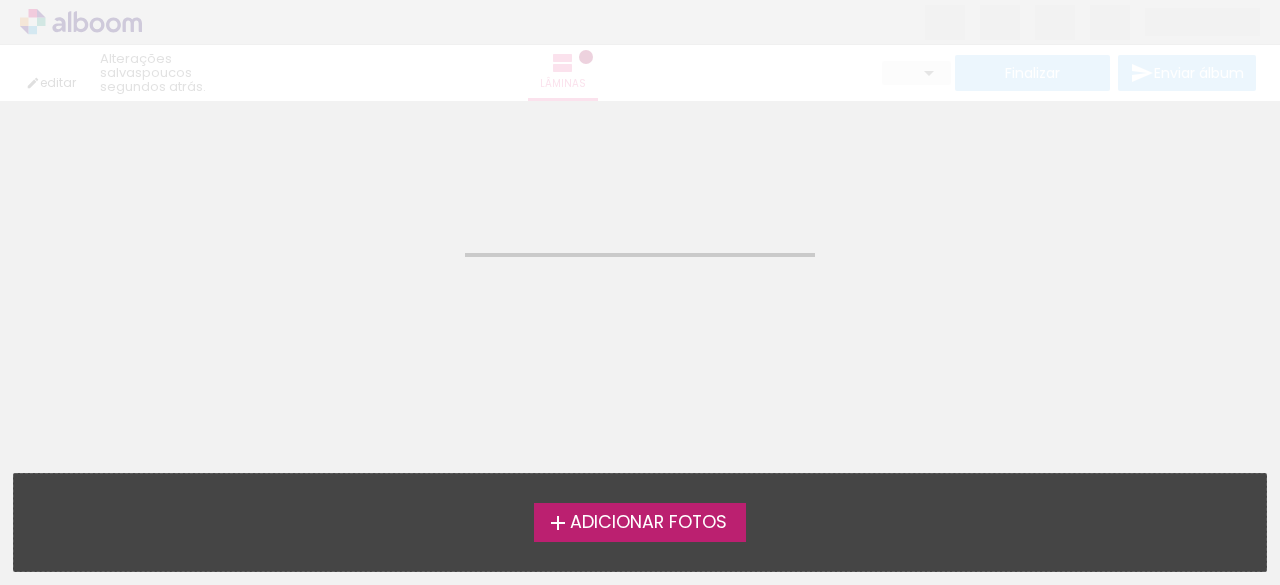 scroll, scrollTop: 0, scrollLeft: 0, axis: both 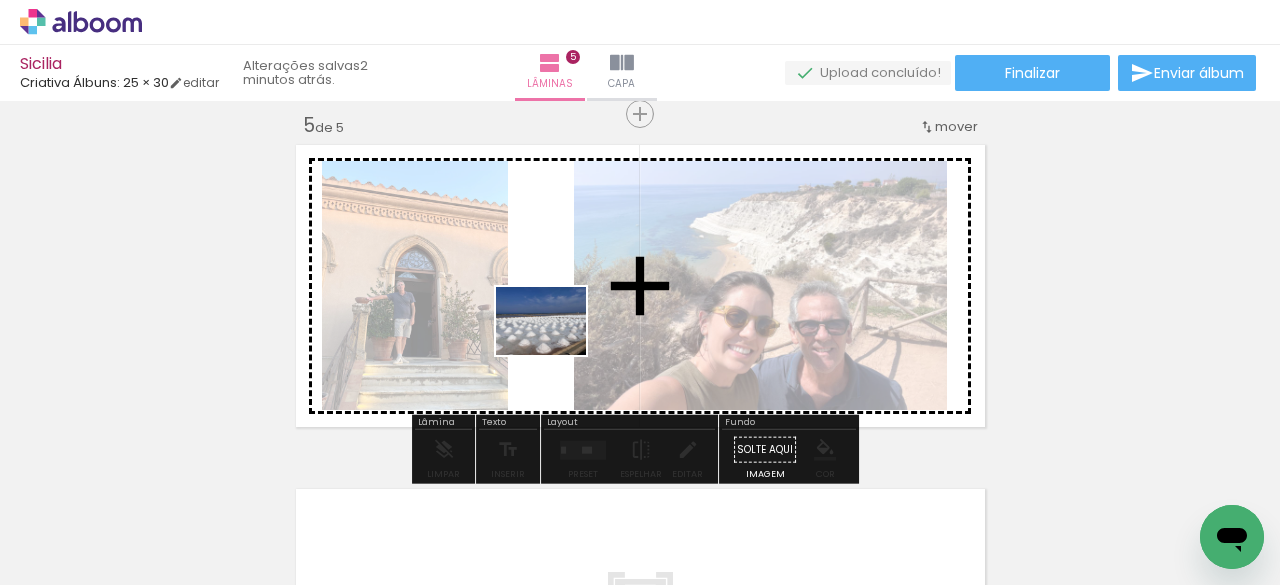 drag, startPoint x: 1001, startPoint y: 521, endPoint x: 530, endPoint y: 338, distance: 505.30188 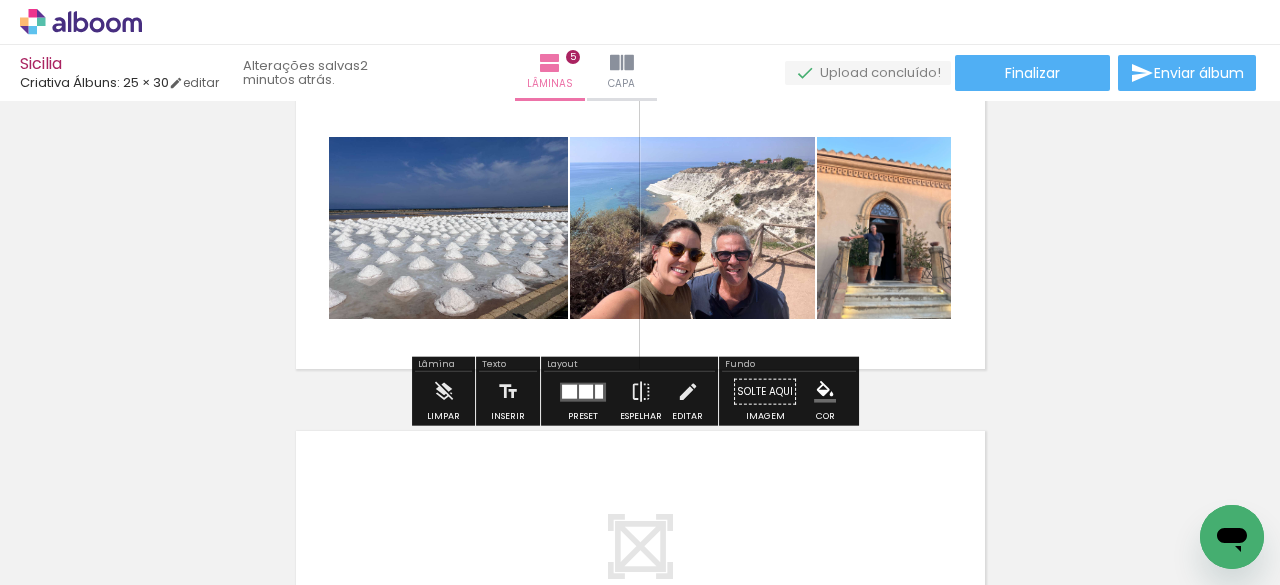 scroll, scrollTop: 1456, scrollLeft: 0, axis: vertical 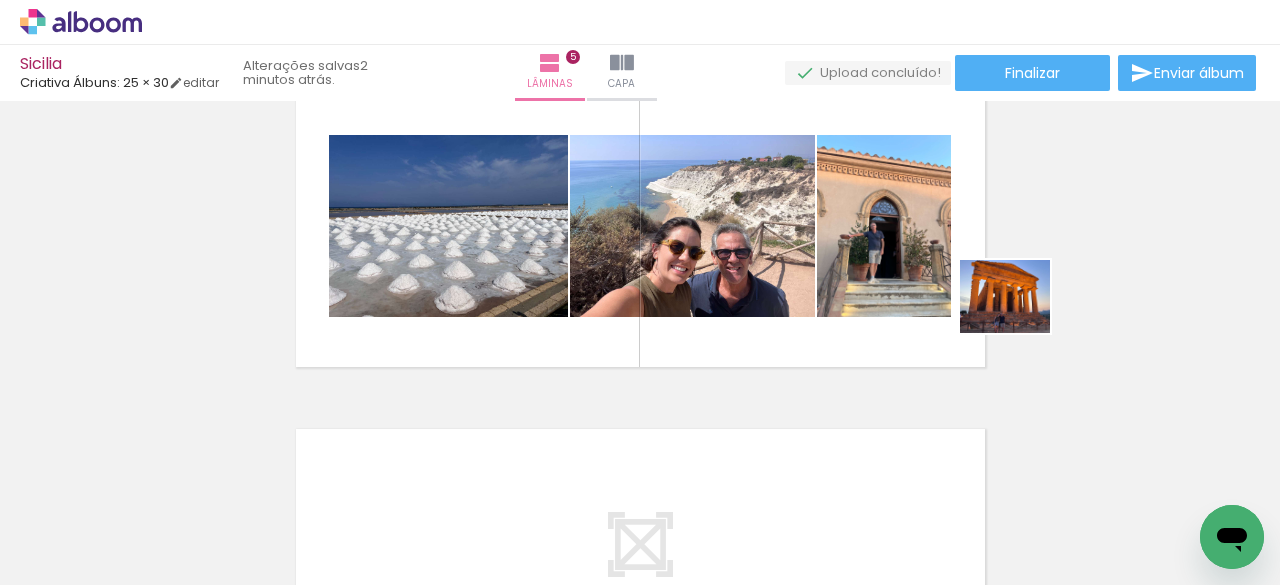 drag, startPoint x: 998, startPoint y: 531, endPoint x: 937, endPoint y: 298, distance: 240.85265 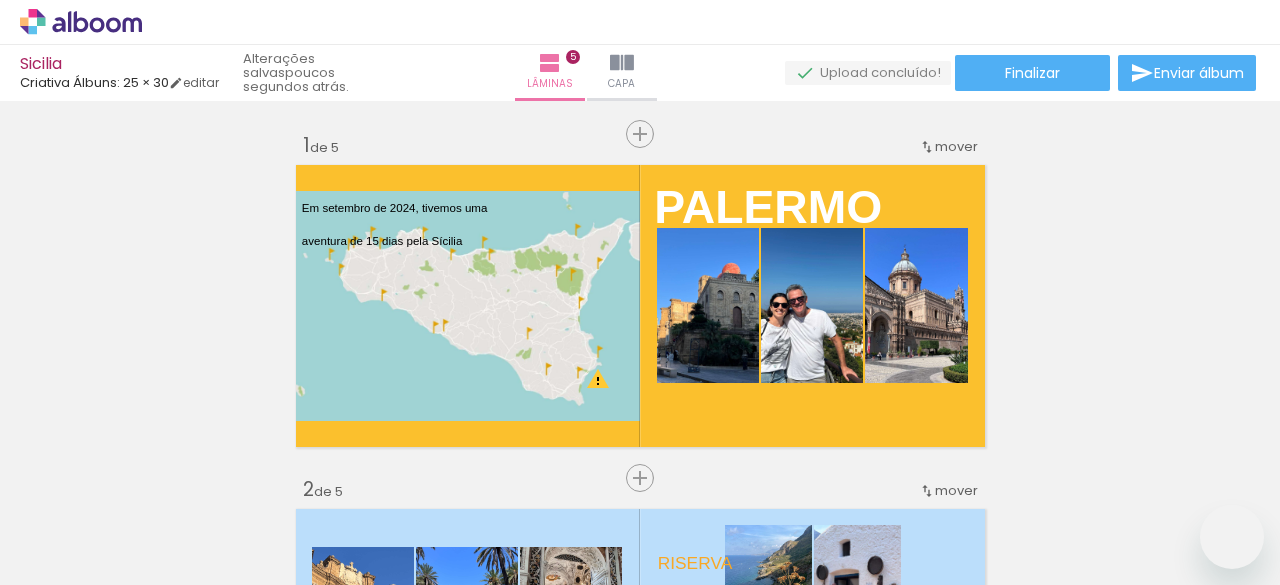 scroll, scrollTop: 0, scrollLeft: 0, axis: both 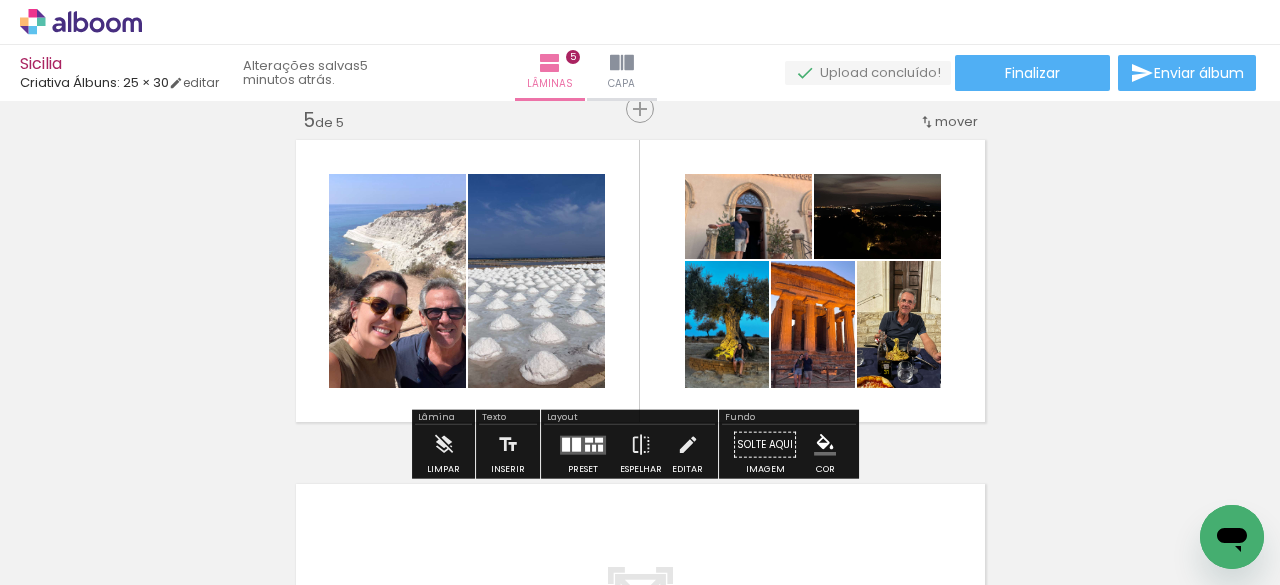 click on "Adicionar
Fotos" at bounding box center [71, 558] 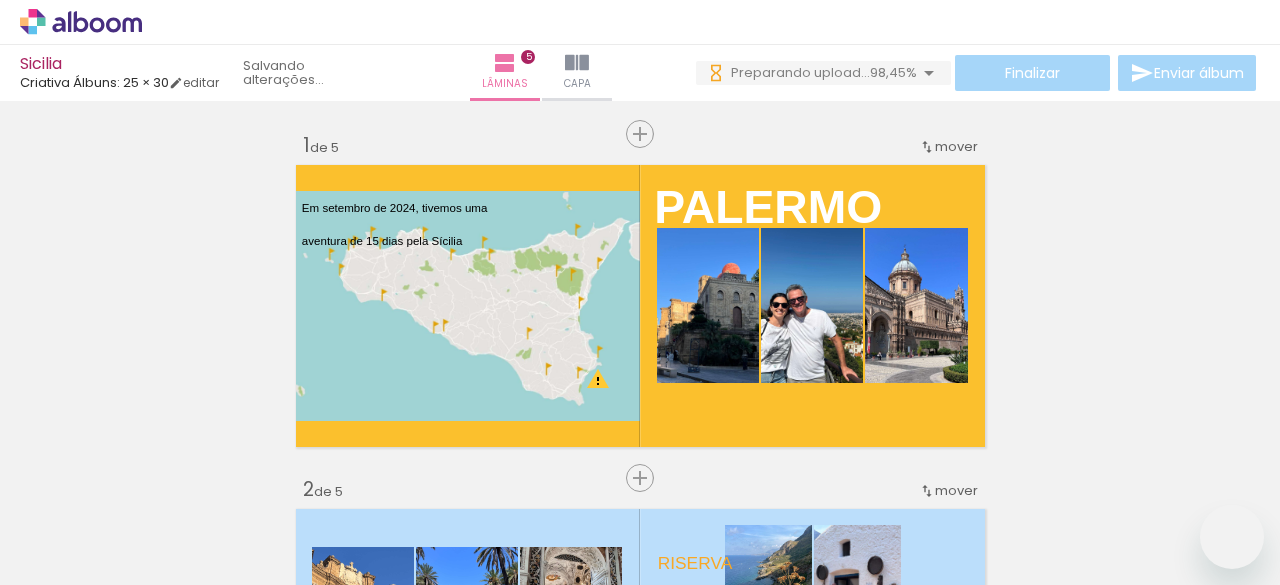 scroll, scrollTop: 0, scrollLeft: 0, axis: both 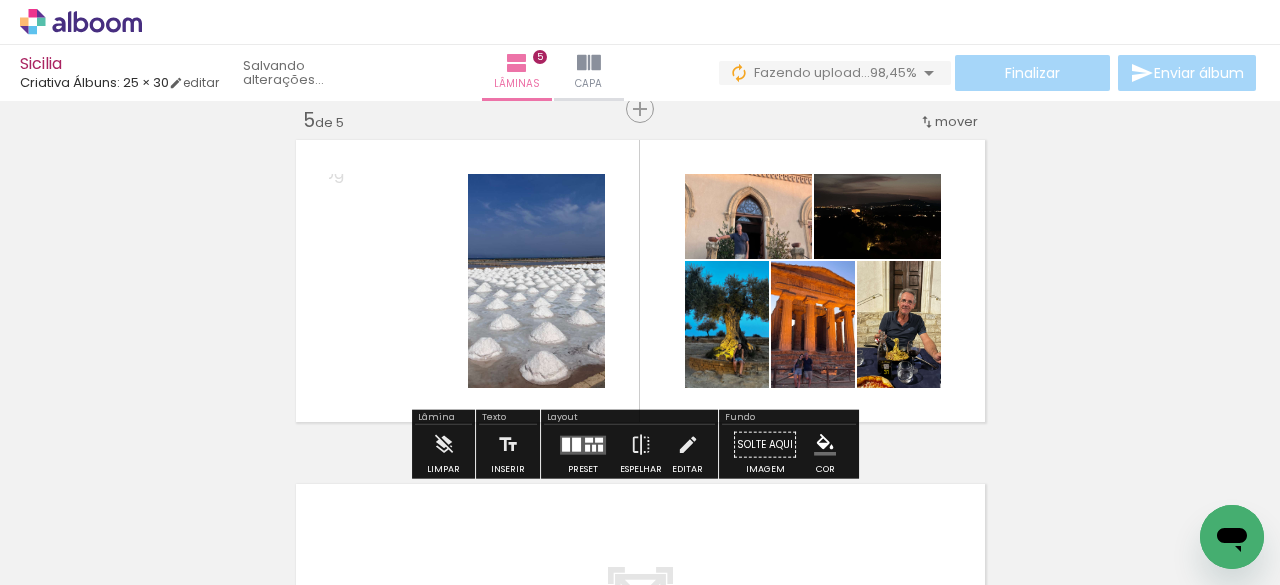 click at bounding box center [589, 439] 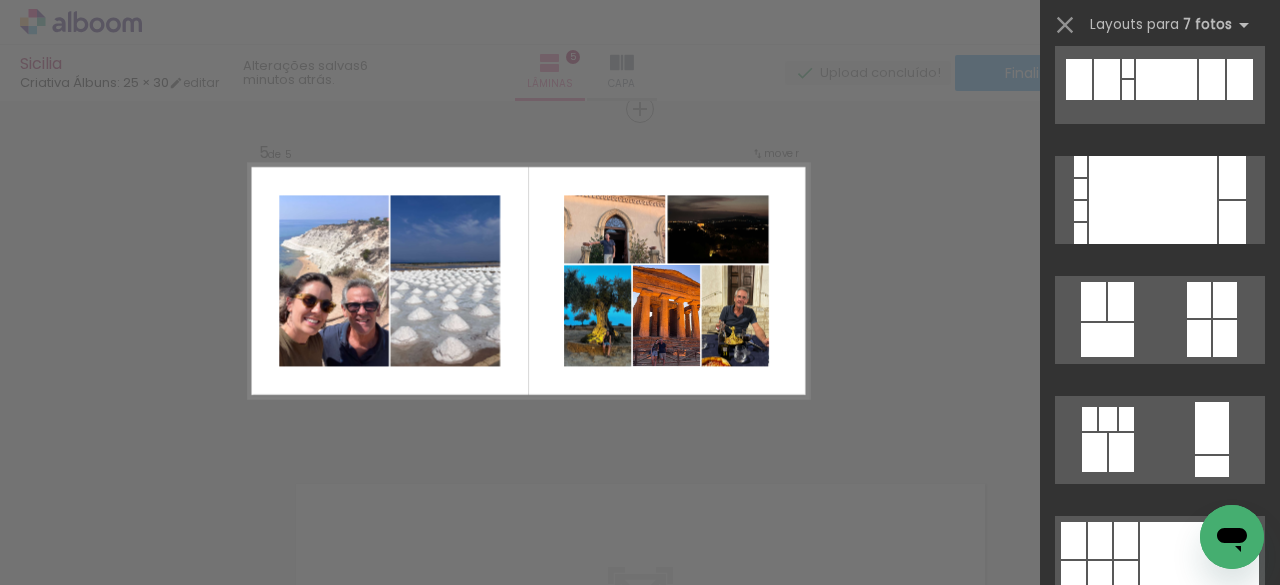 scroll, scrollTop: 20484, scrollLeft: 0, axis: vertical 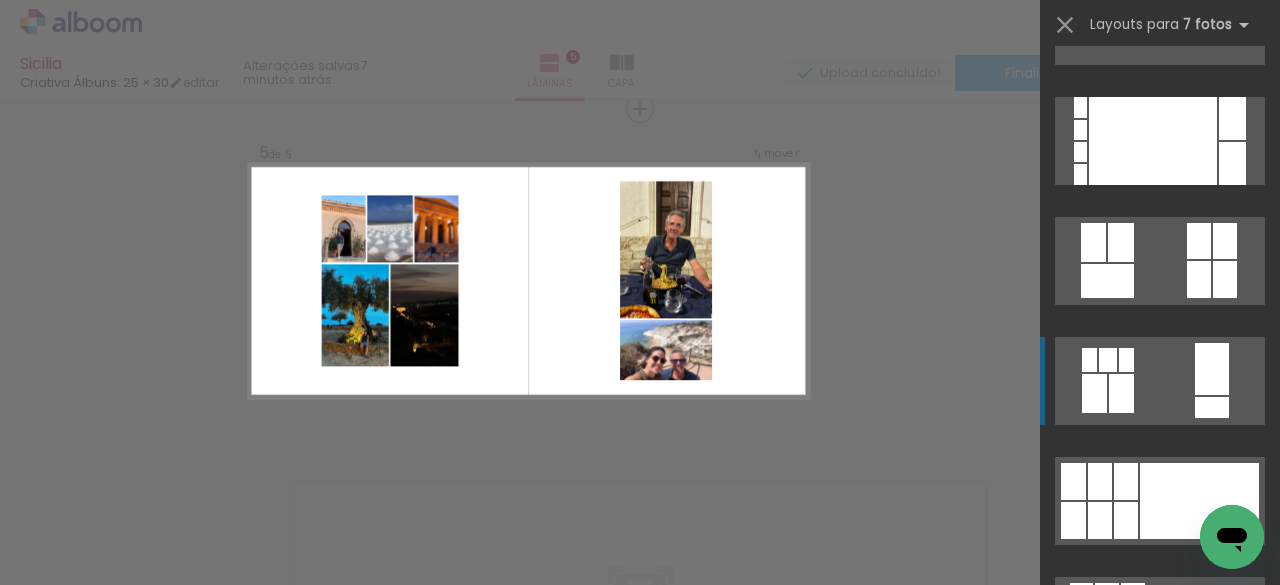 click at bounding box center (1160, -459) 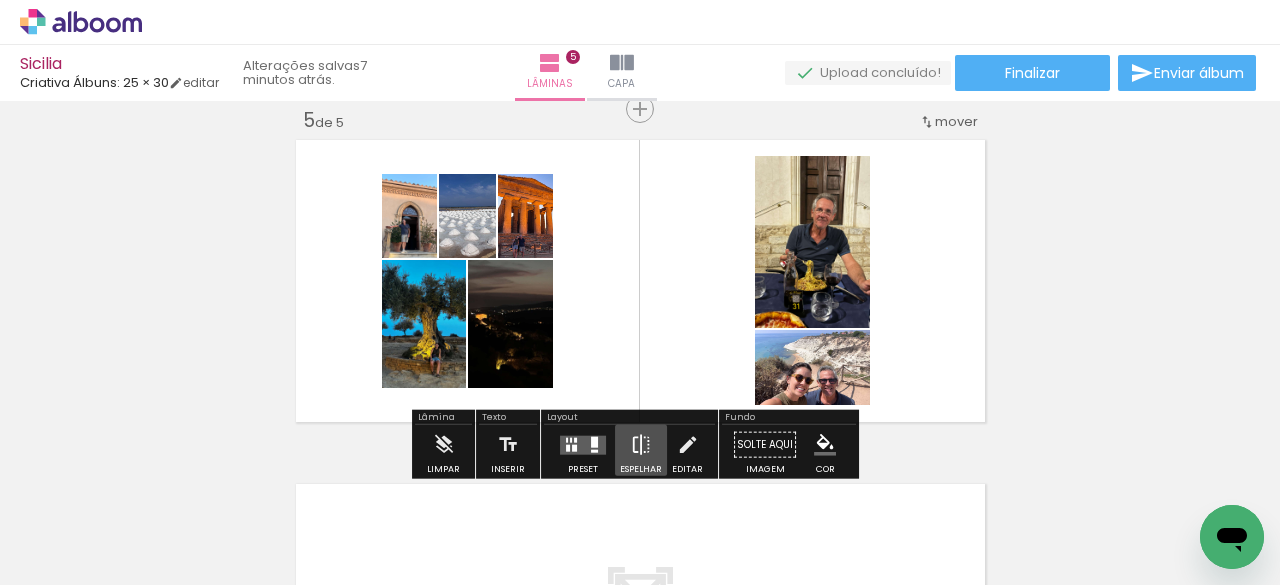click at bounding box center [641, 445] 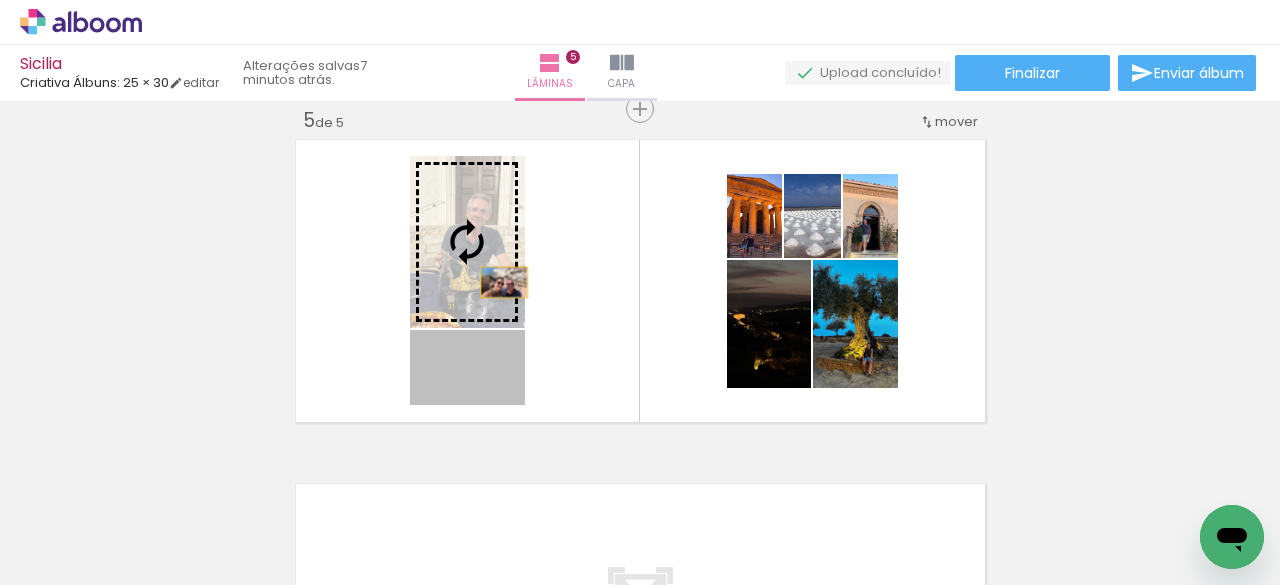 drag, startPoint x: 507, startPoint y: 398, endPoint x: 496, endPoint y: 281, distance: 117.51595 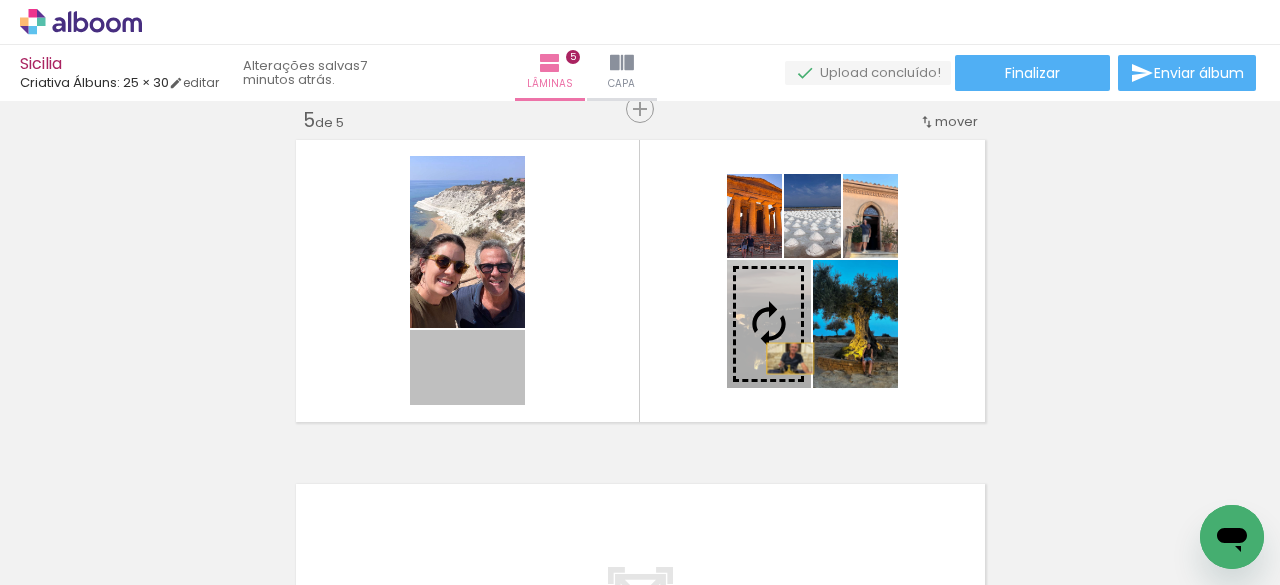 drag, startPoint x: 501, startPoint y: 391, endPoint x: 780, endPoint y: 357, distance: 281.06406 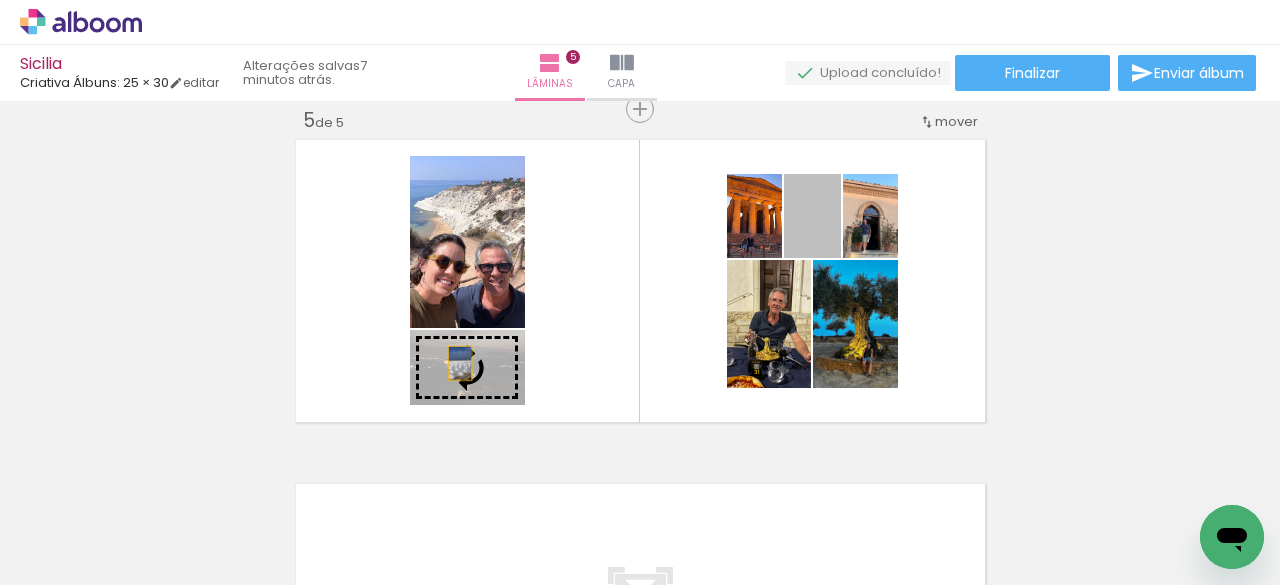drag, startPoint x: 824, startPoint y: 217, endPoint x: 452, endPoint y: 359, distance: 398.18088 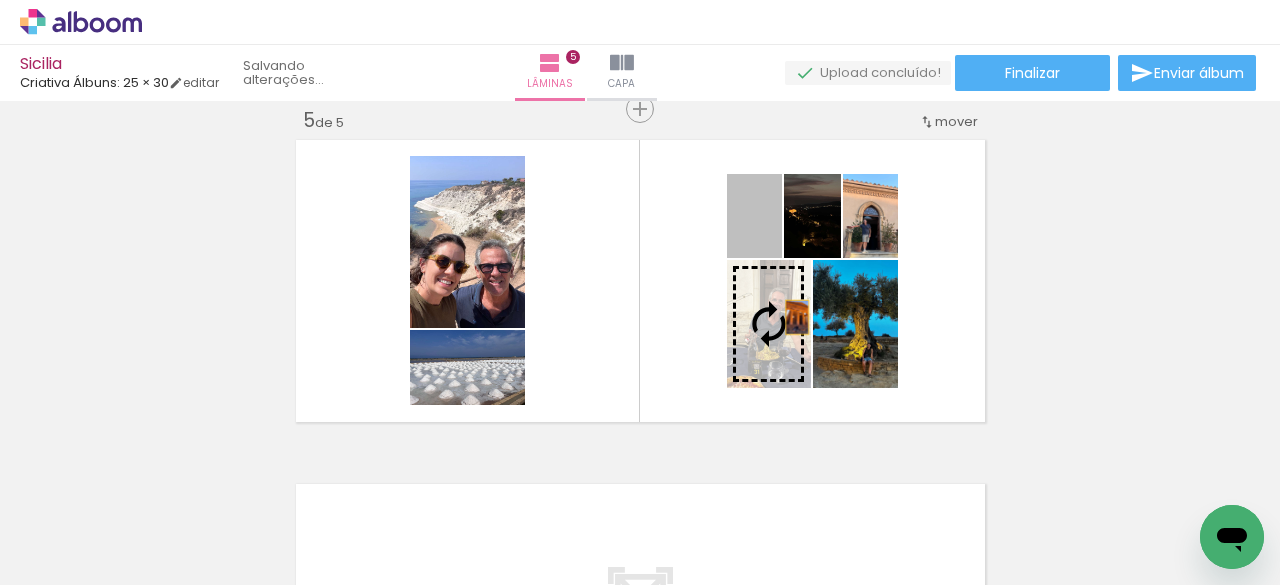 drag, startPoint x: 770, startPoint y: 226, endPoint x: 789, endPoint y: 314, distance: 90.02777 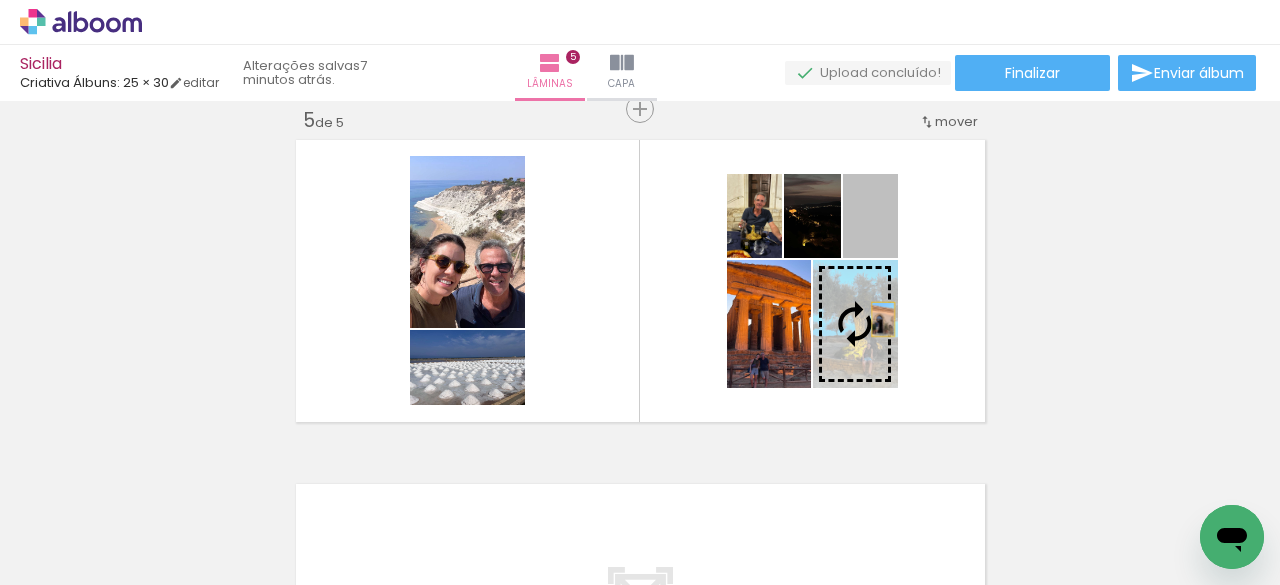 drag, startPoint x: 887, startPoint y: 223, endPoint x: 876, endPoint y: 319, distance: 96.62815 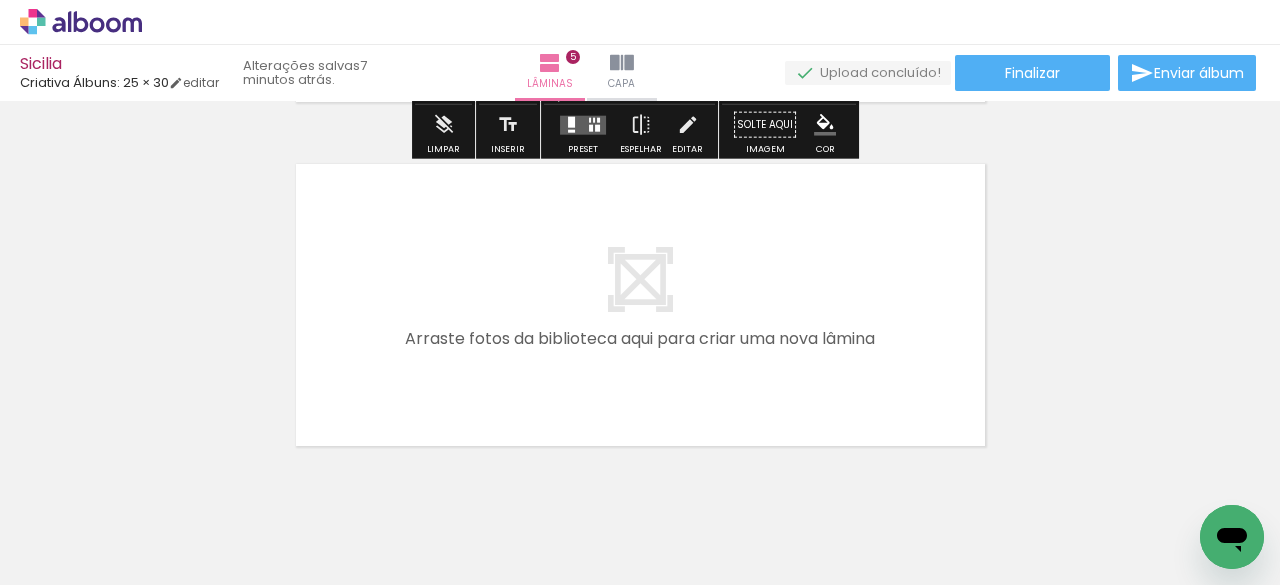 scroll, scrollTop: 1723, scrollLeft: 0, axis: vertical 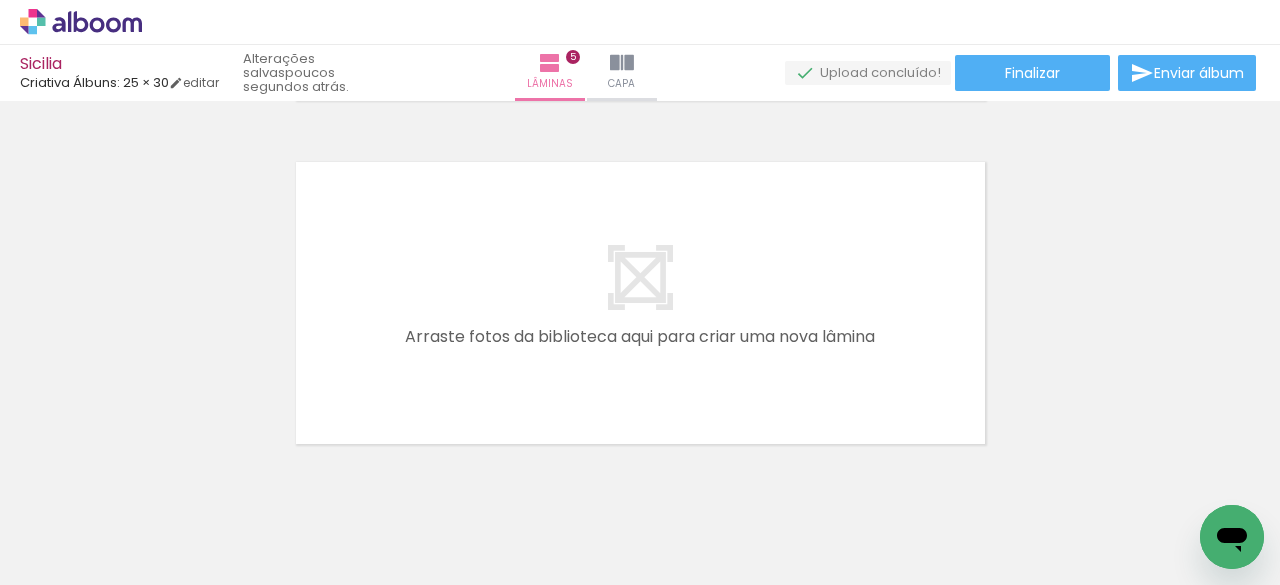 drag, startPoint x: 562, startPoint y: 517, endPoint x: 423, endPoint y: 338, distance: 226.63187 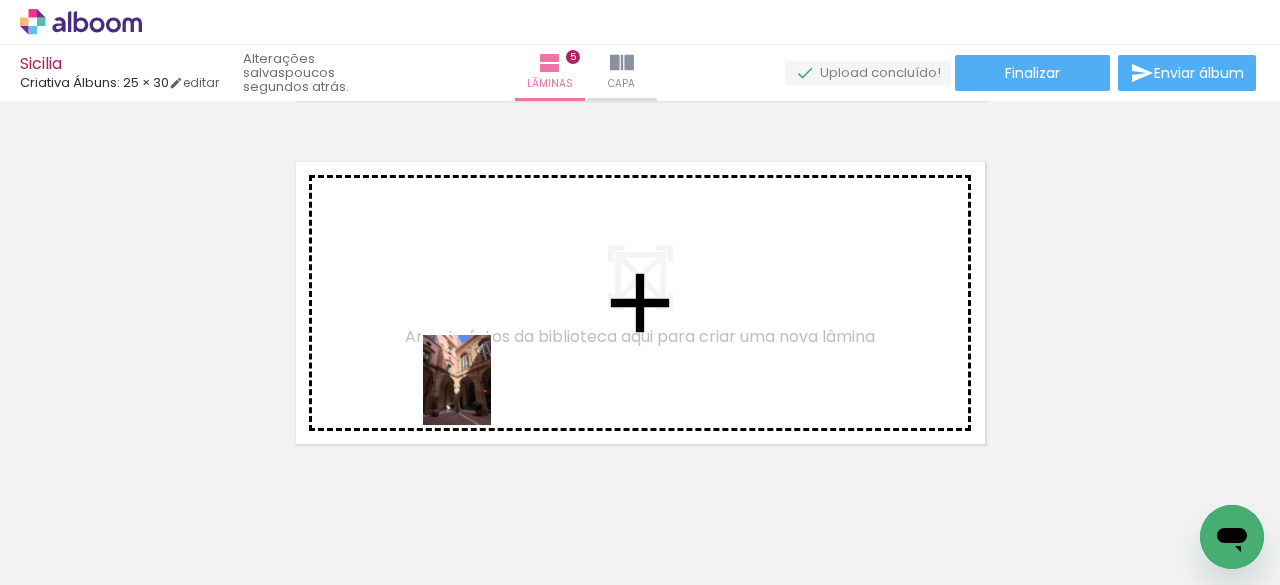 drag, startPoint x: 598, startPoint y: 531, endPoint x: 481, endPoint y: 392, distance: 181.68654 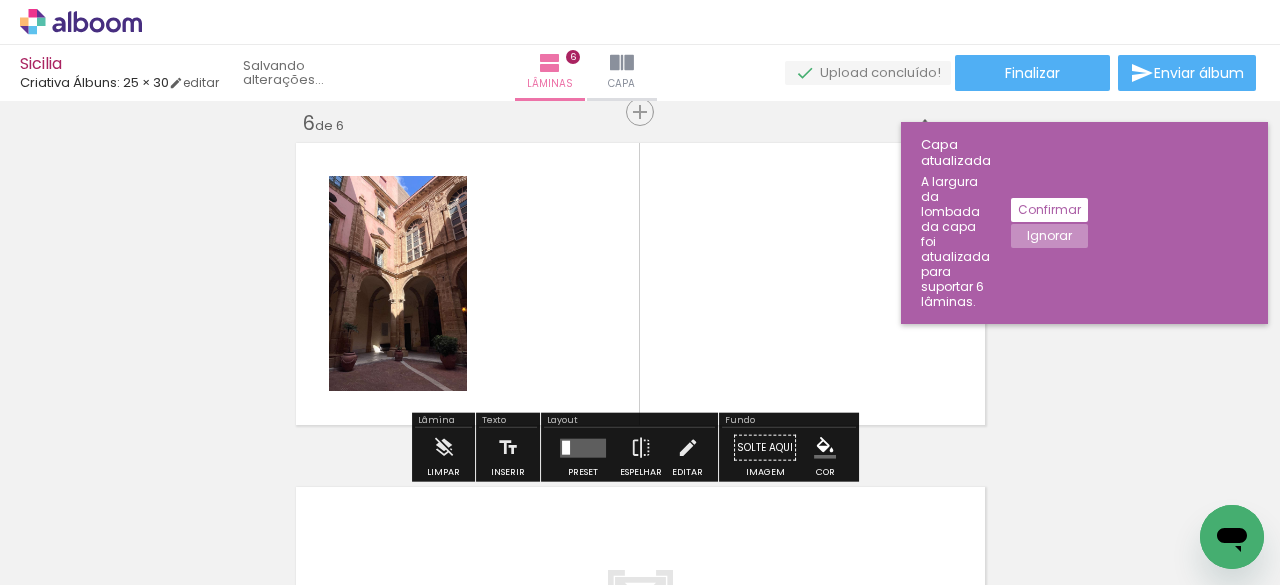 scroll, scrollTop: 1745, scrollLeft: 0, axis: vertical 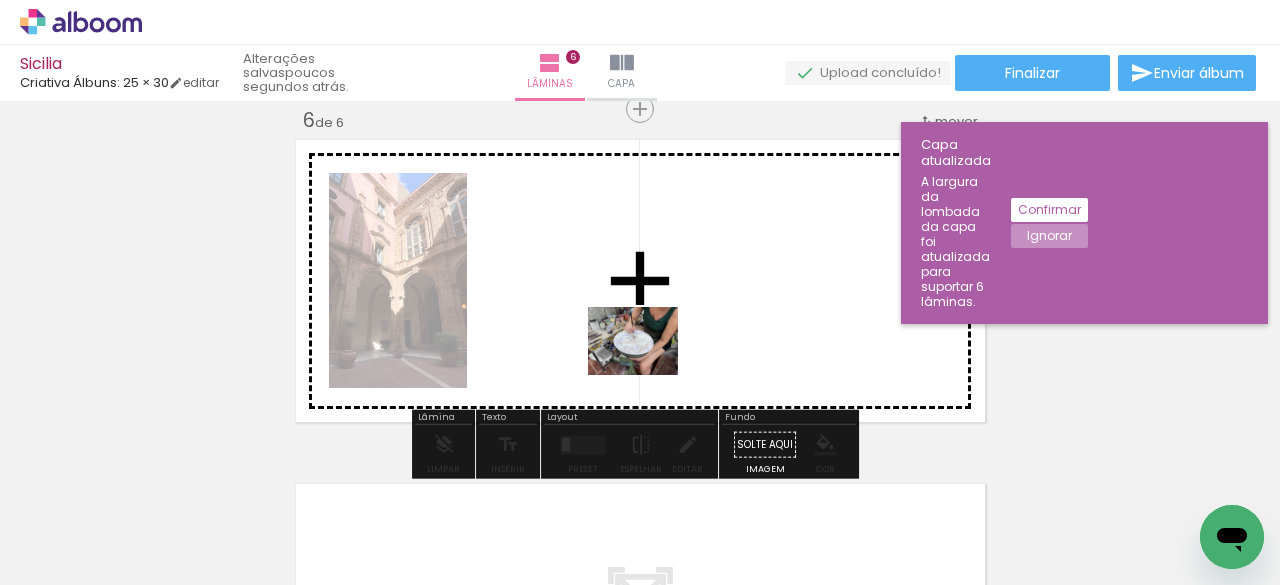 drag, startPoint x: 733, startPoint y: 537, endPoint x: 642, endPoint y: 361, distance: 198.13379 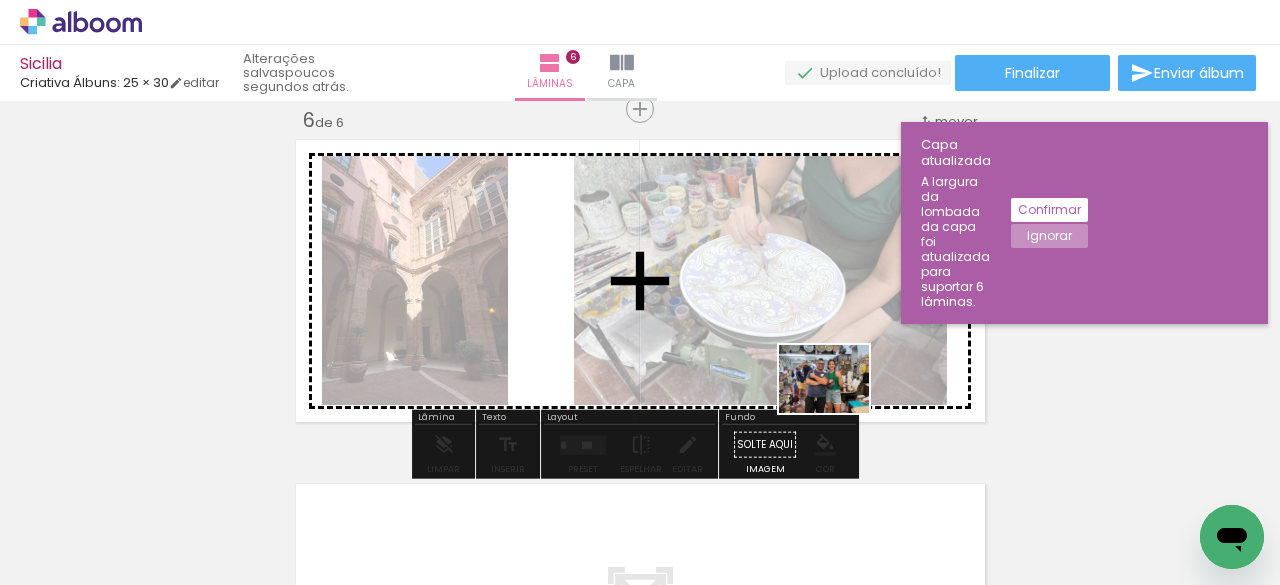drag, startPoint x: 839, startPoint y: 526, endPoint x: 834, endPoint y: 388, distance: 138.09055 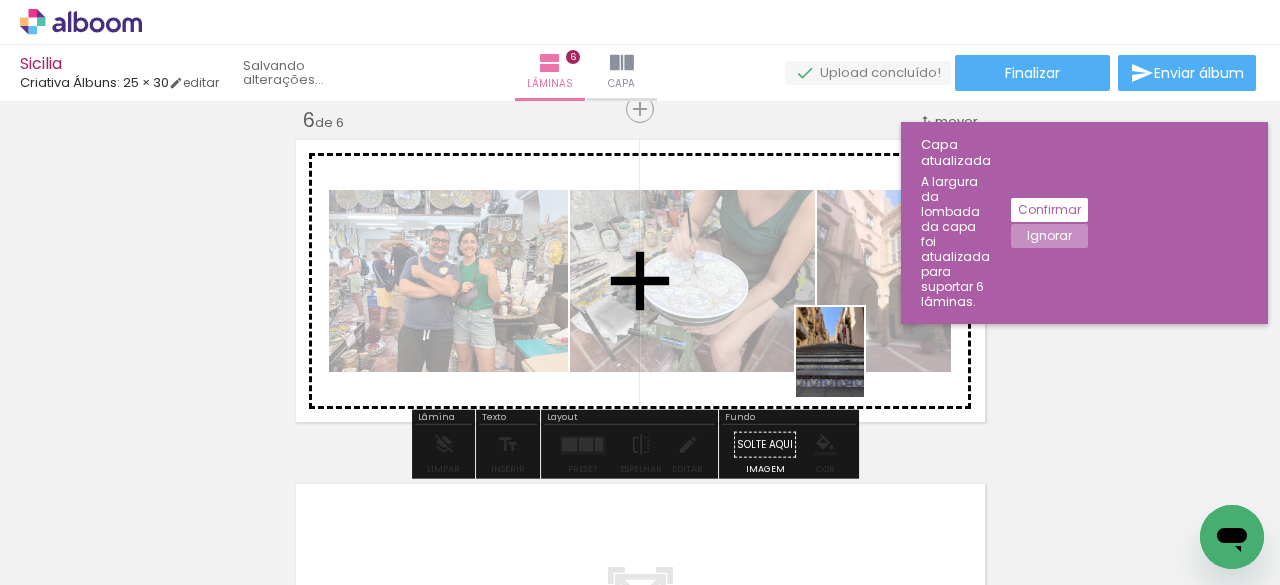 drag, startPoint x: 934, startPoint y: 513, endPoint x: 854, endPoint y: 360, distance: 172.65283 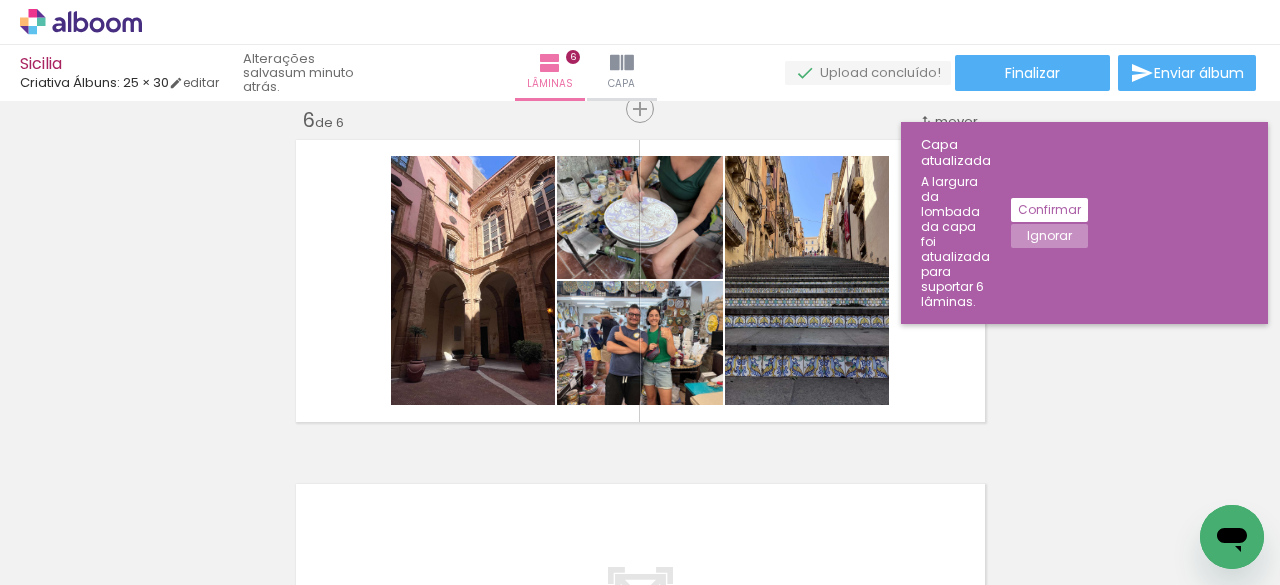 scroll, scrollTop: 0, scrollLeft: 2158, axis: horizontal 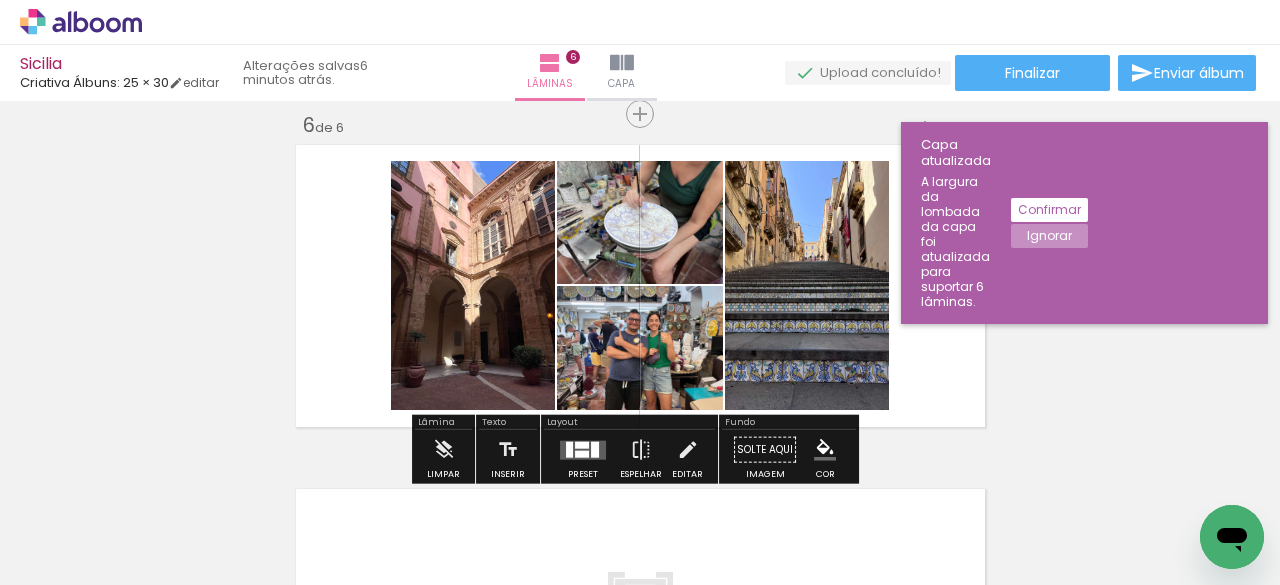 click on "Adicionar
Fotos" at bounding box center (71, 558) 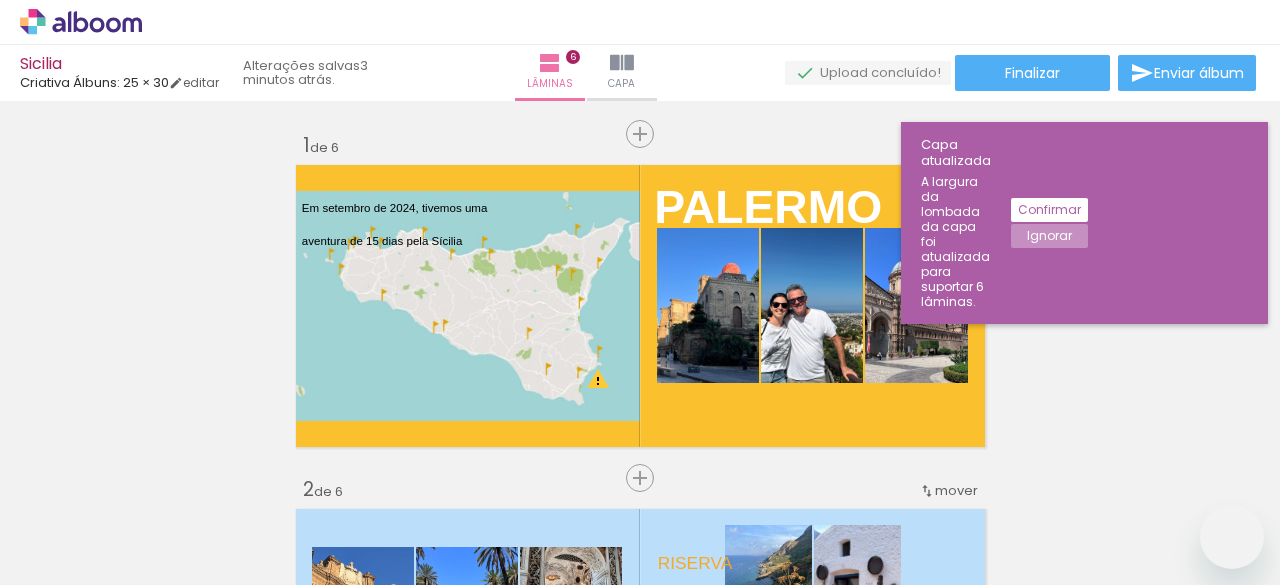 scroll, scrollTop: 0, scrollLeft: 0, axis: both 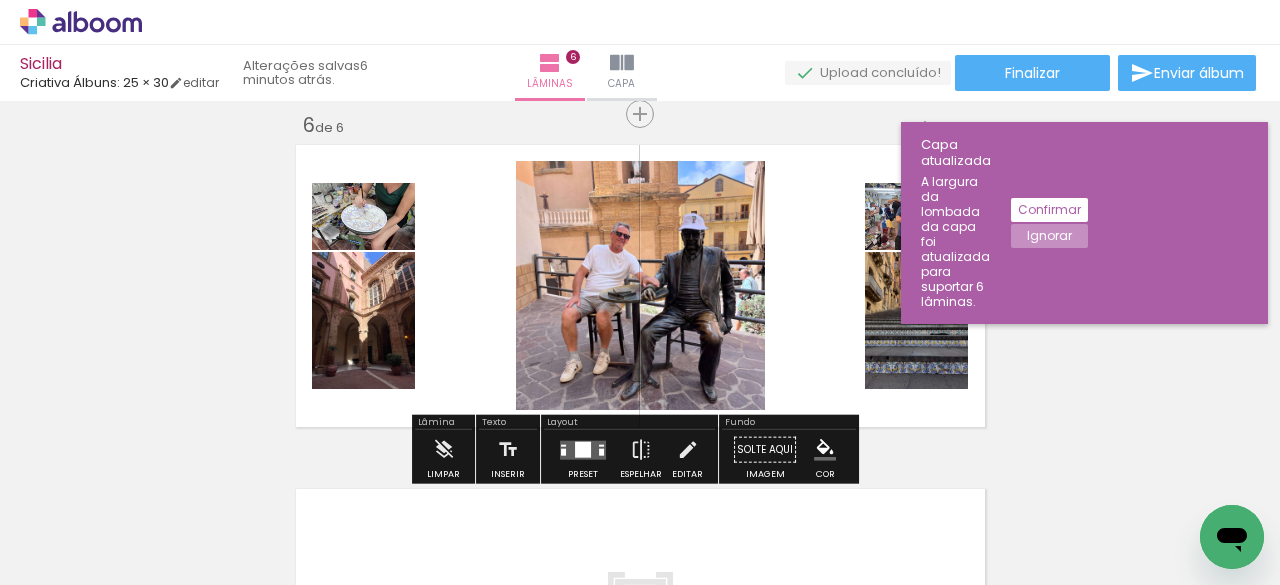 click on "Inserir lâmina 1  de 6  Inserir lâmina 2  de 6  Inserir lâmina 3  de 6  Inserir lâmina 4  de 6  Inserir lâmina 5  de 6  Inserir lâmina 6  de 6 O Designbox precisará aumentar a sua imagem em 338% para exportar para impressão." at bounding box center [640, -428] 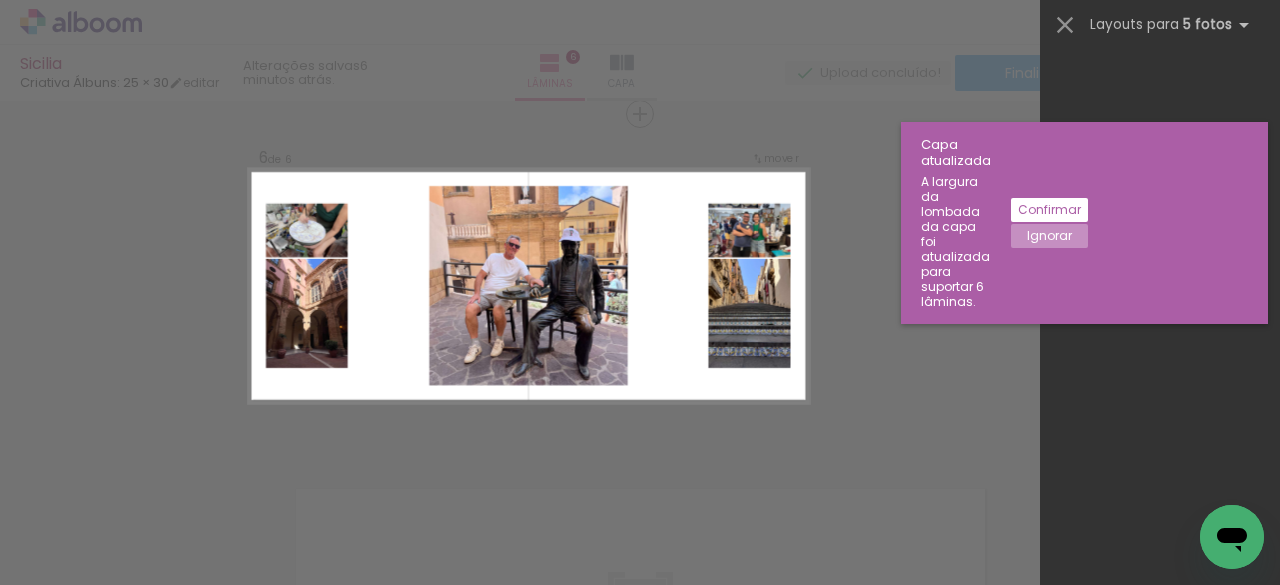 scroll, scrollTop: 0, scrollLeft: 0, axis: both 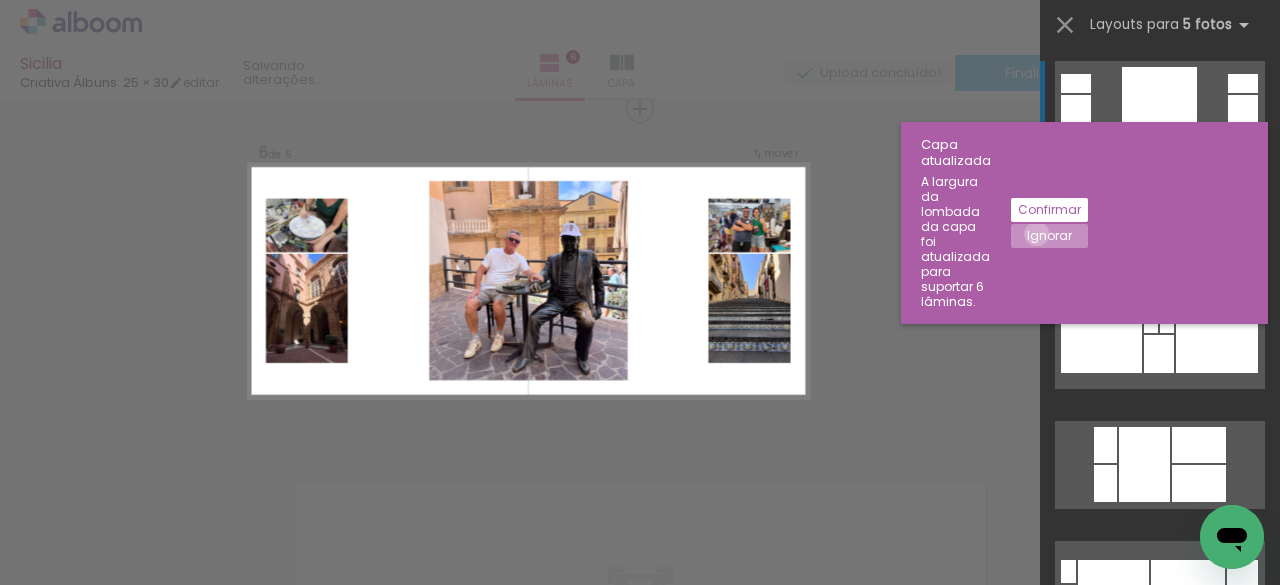 click on "Ignorar" 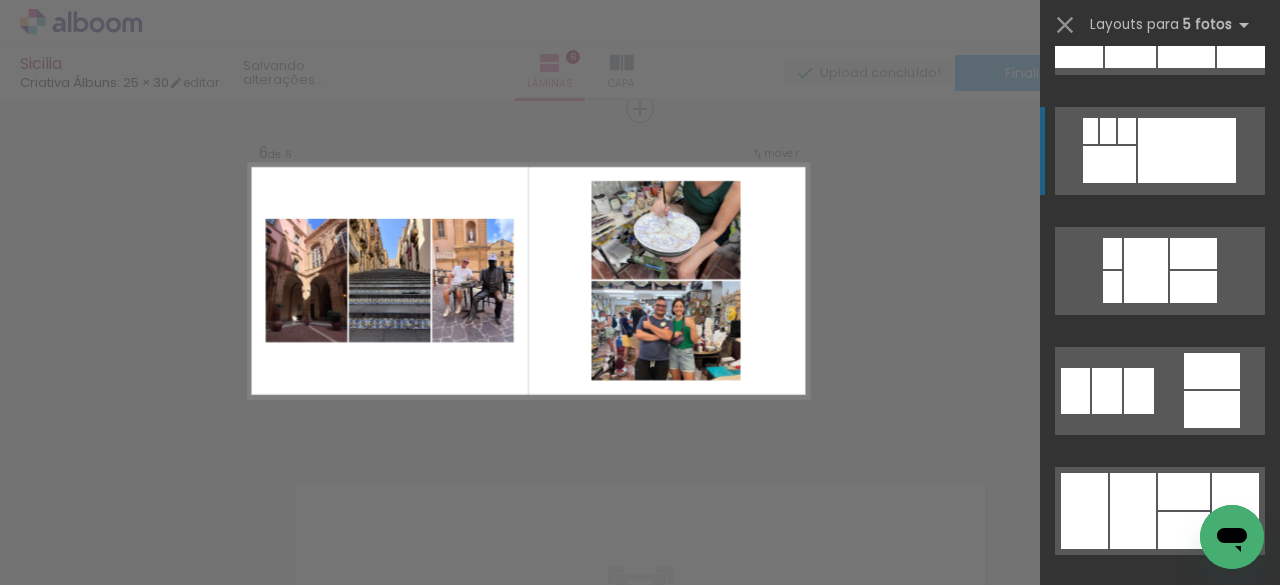 scroll, scrollTop: 1995, scrollLeft: 0, axis: vertical 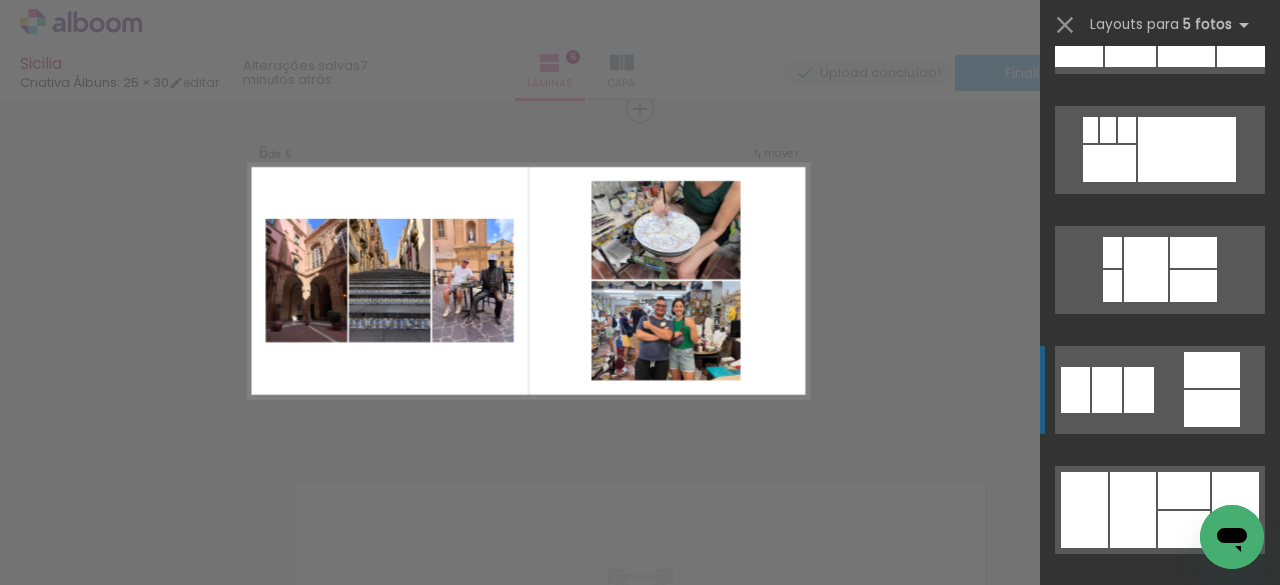 click at bounding box center [1176, -211] 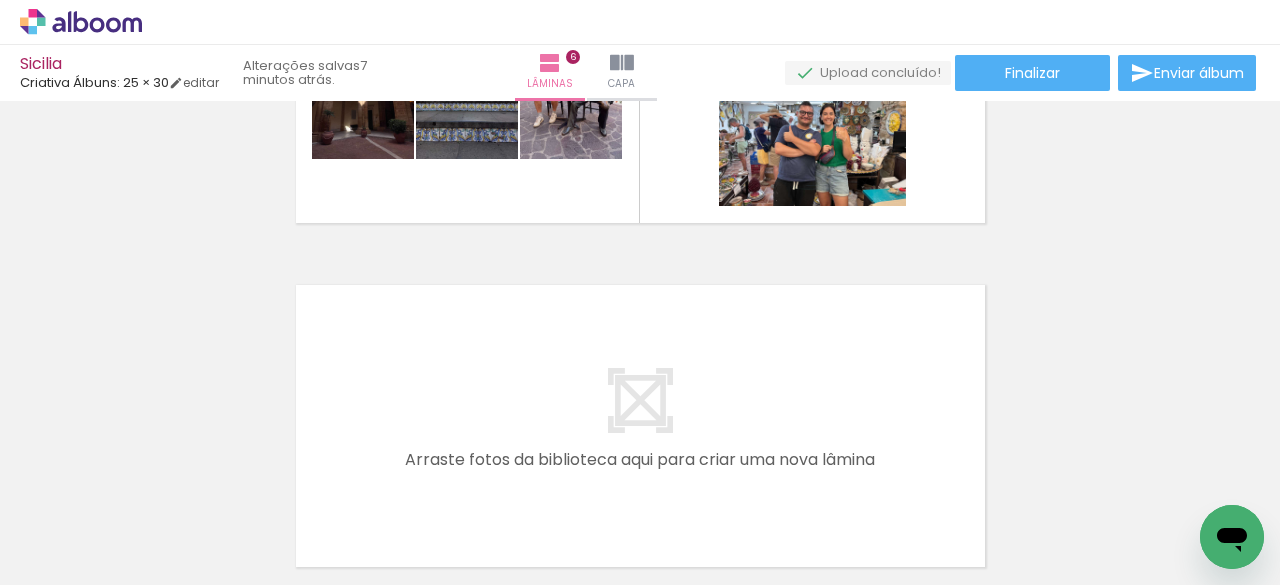 scroll, scrollTop: 2126, scrollLeft: 0, axis: vertical 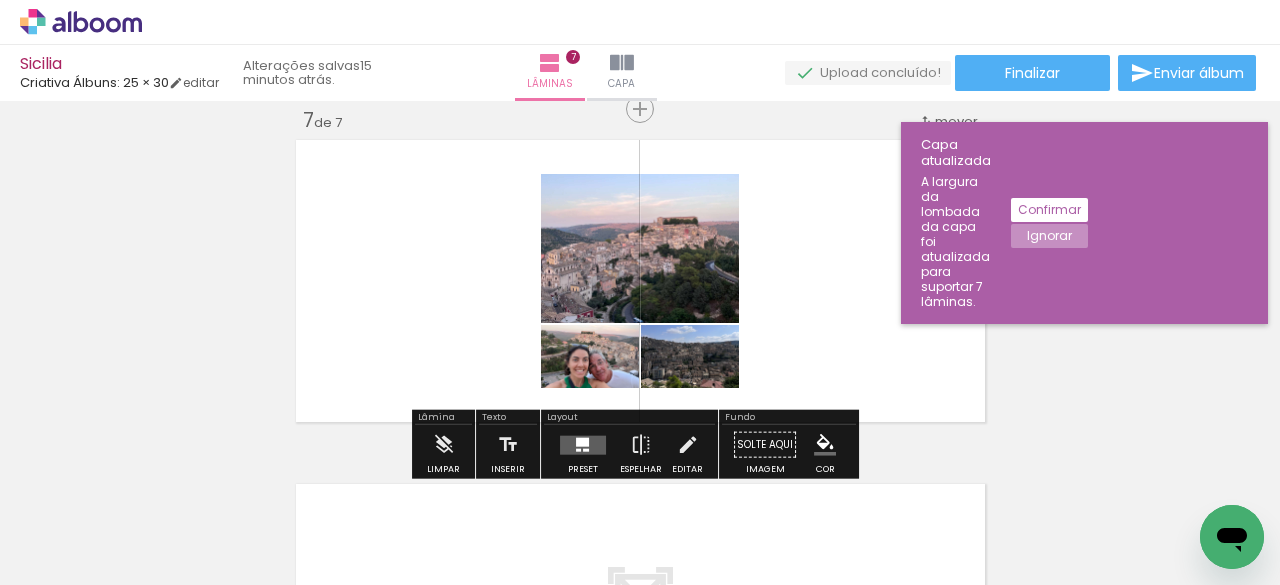 drag, startPoint x: 824, startPoint y: 519, endPoint x: 857, endPoint y: 361, distance: 161.40942 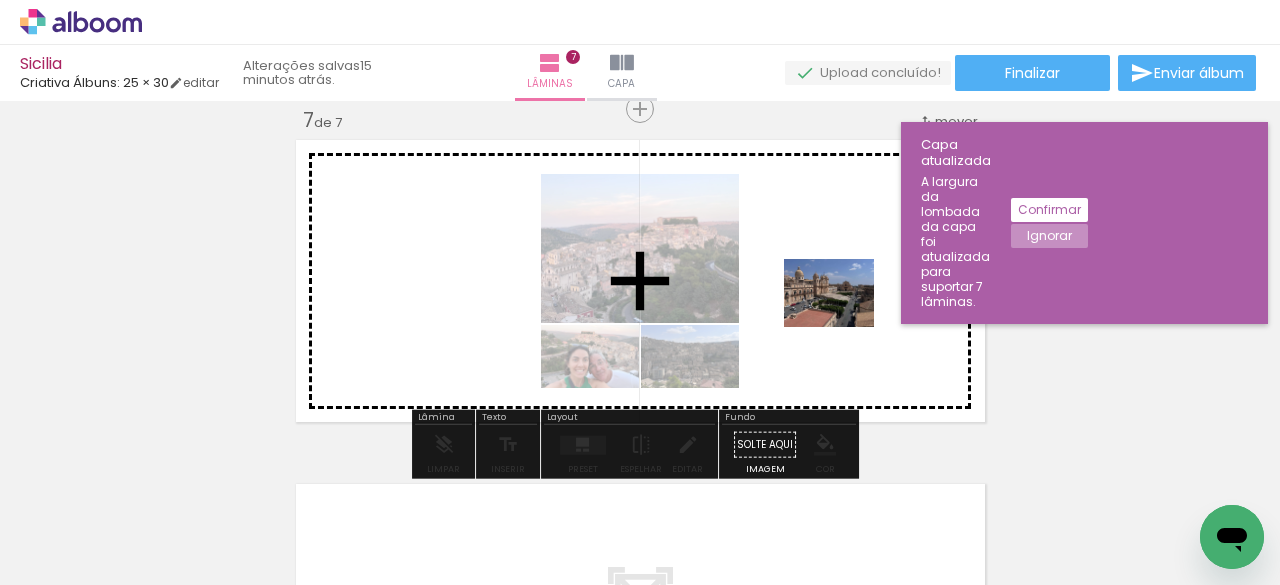 drag, startPoint x: 857, startPoint y: 361, endPoint x: 843, endPoint y: 315, distance: 48.08326 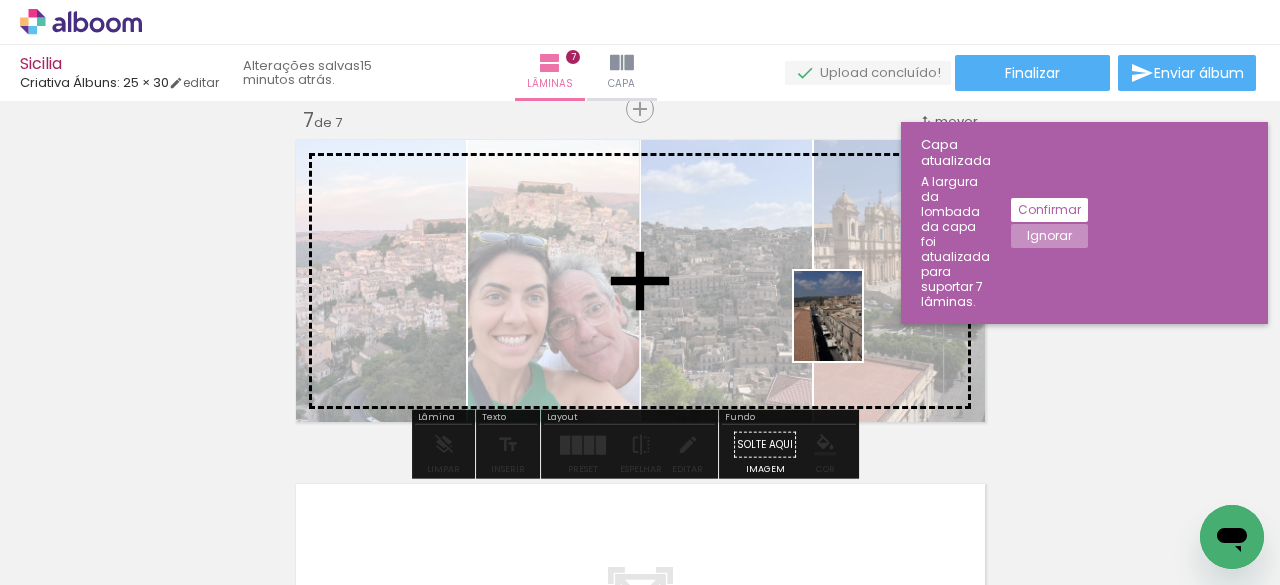 drag, startPoint x: 724, startPoint y: 529, endPoint x: 854, endPoint y: 331, distance: 236.86282 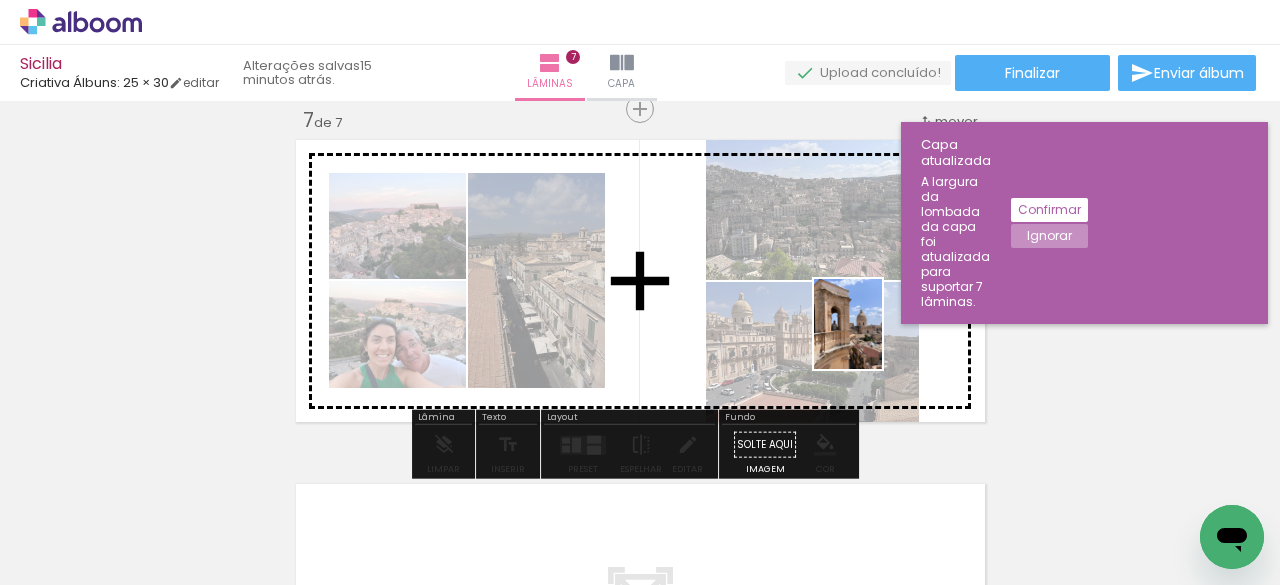 drag, startPoint x: 924, startPoint y: 511, endPoint x: 872, endPoint y: 338, distance: 180.64606 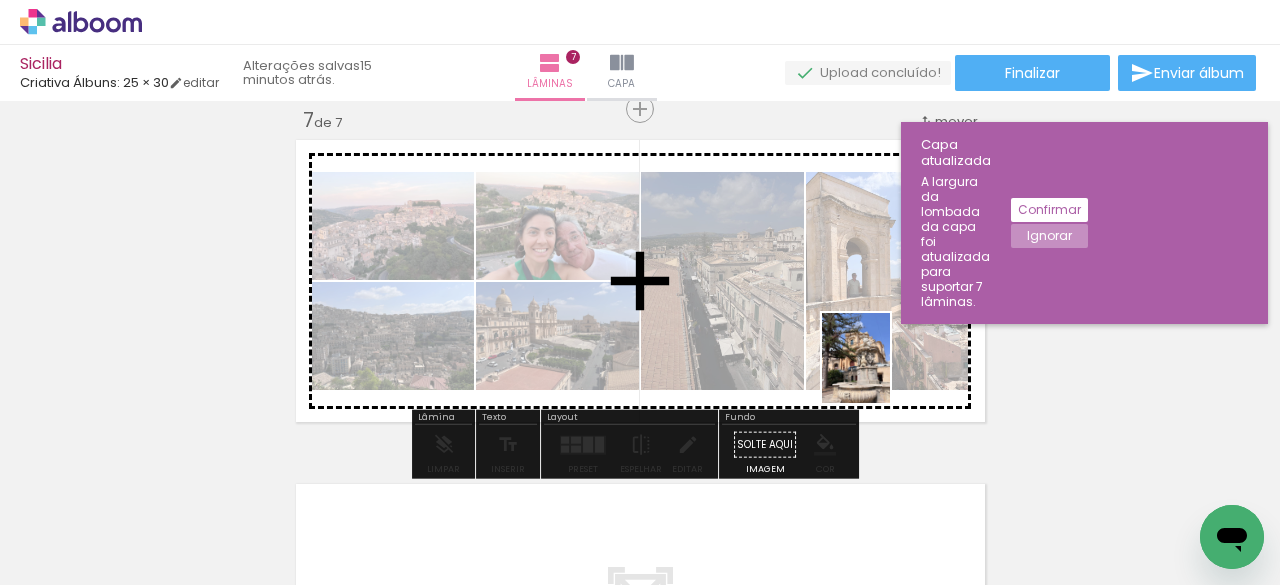 drag, startPoint x: 1022, startPoint y: 529, endPoint x: 882, endPoint y: 371, distance: 211.10187 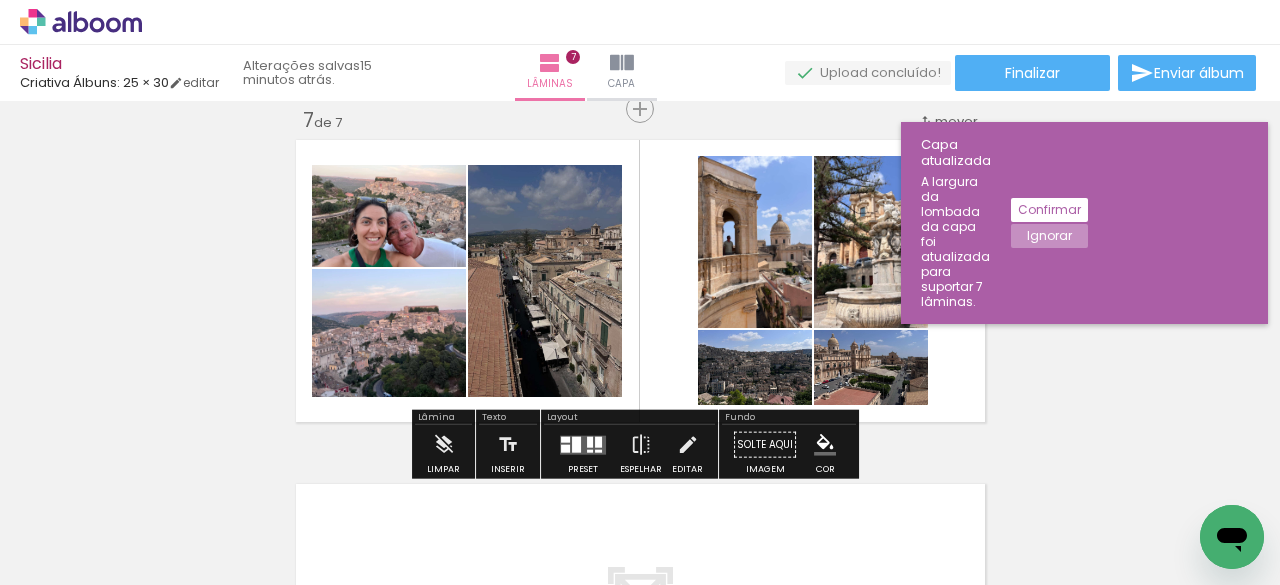 scroll, scrollTop: 0, scrollLeft: 2251, axis: horizontal 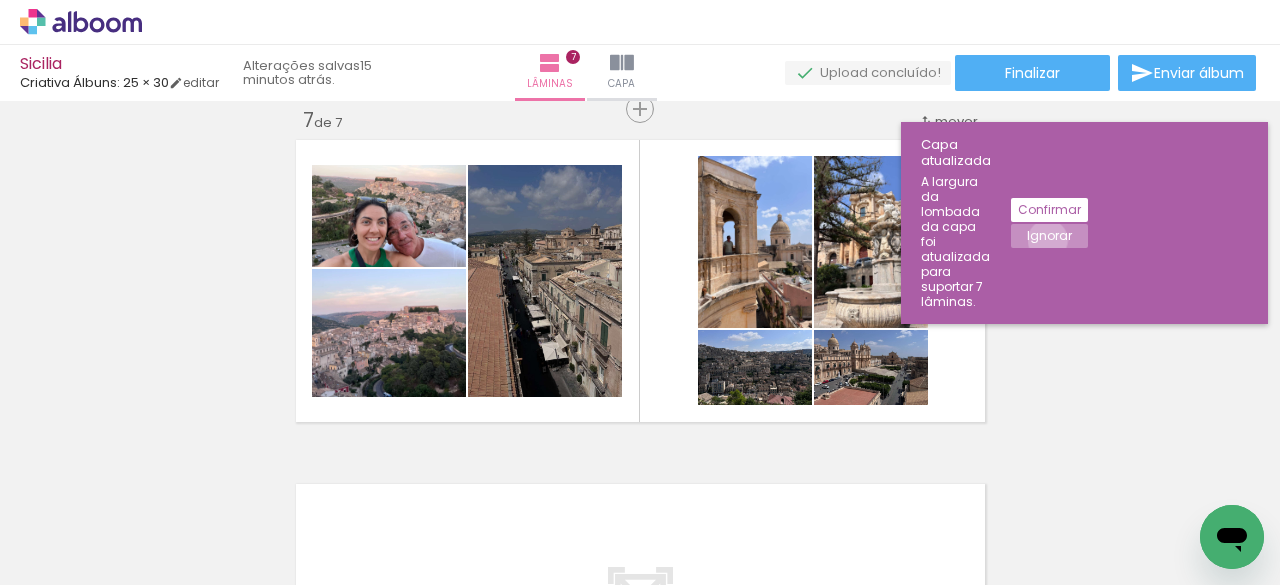 click on "Ignorar" 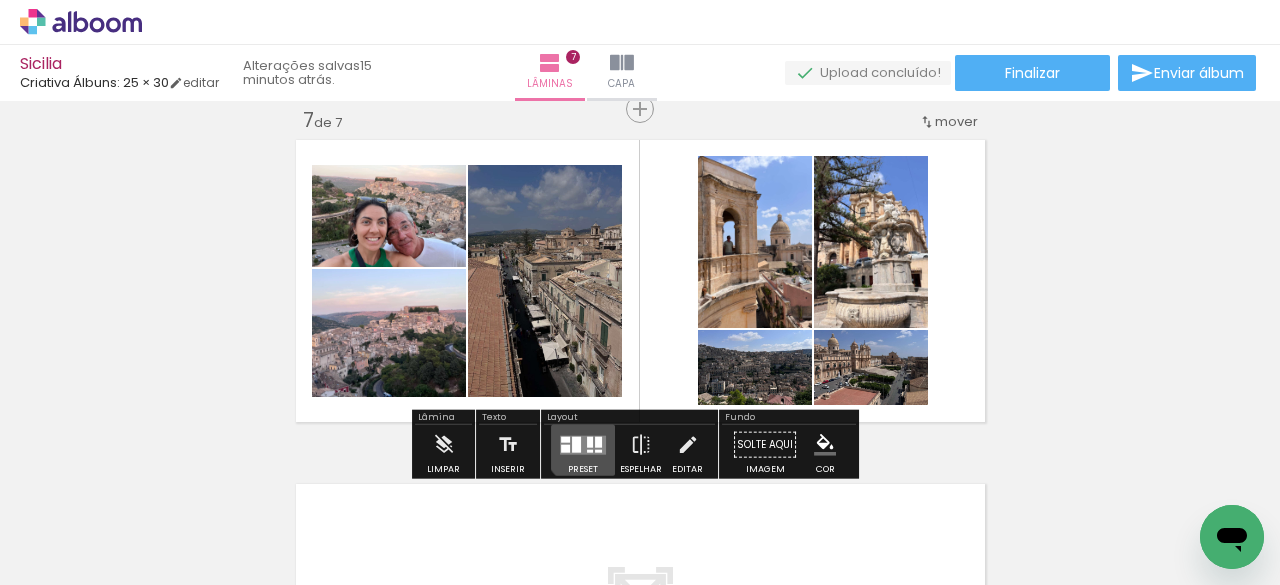 click at bounding box center [583, 444] 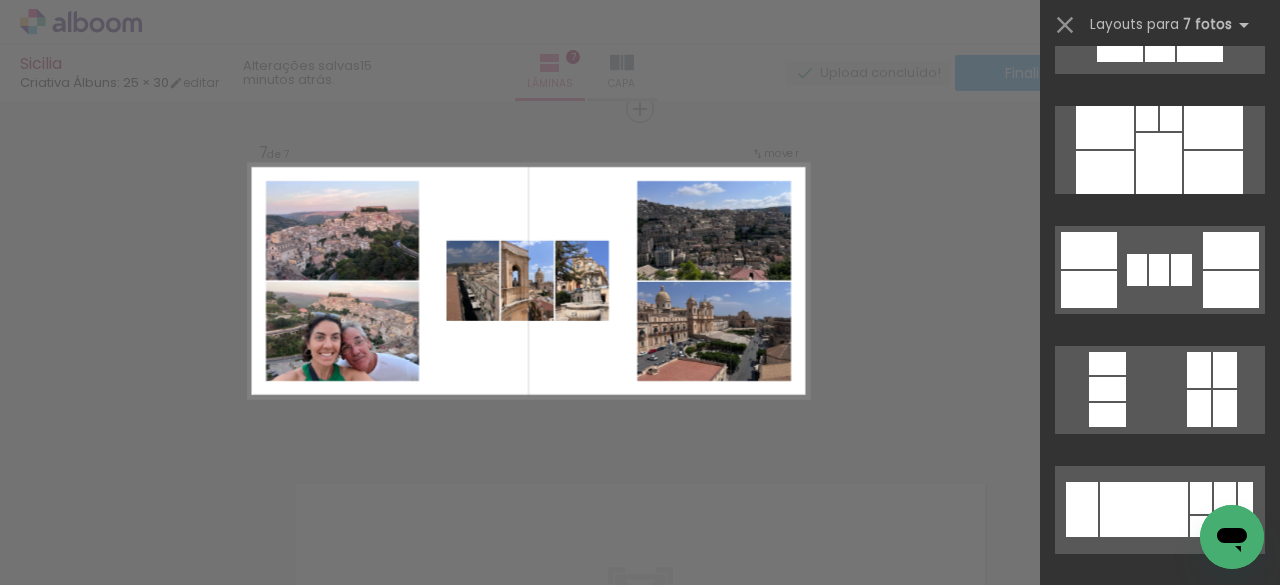 scroll, scrollTop: 2357, scrollLeft: 0, axis: vertical 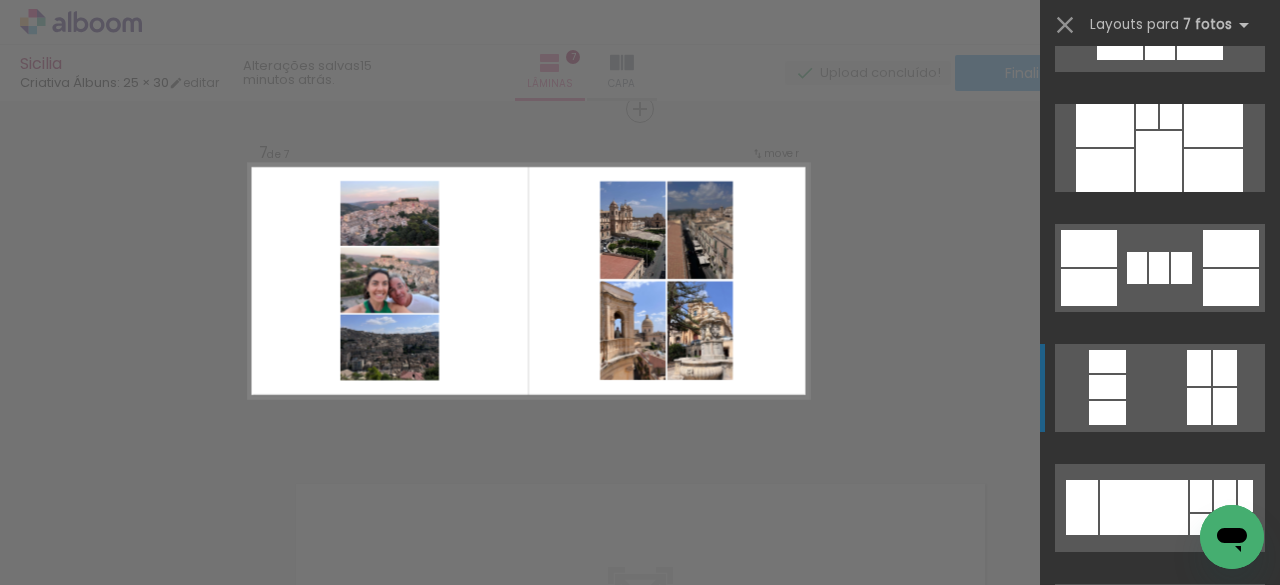 click at bounding box center (1139, 867) 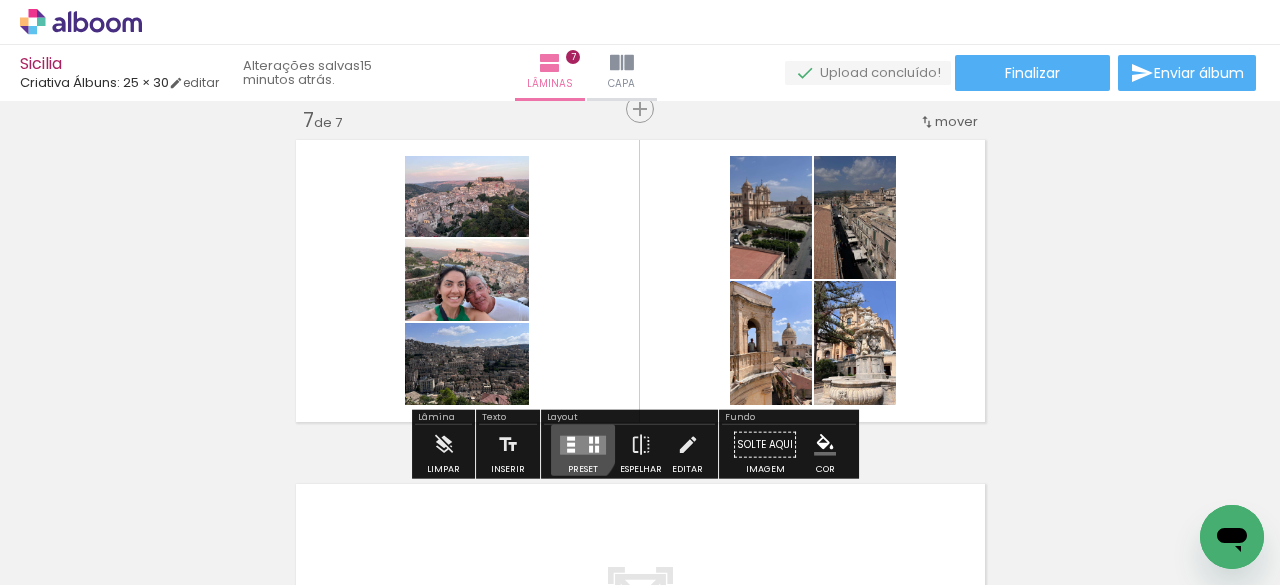 click at bounding box center (571, 444) 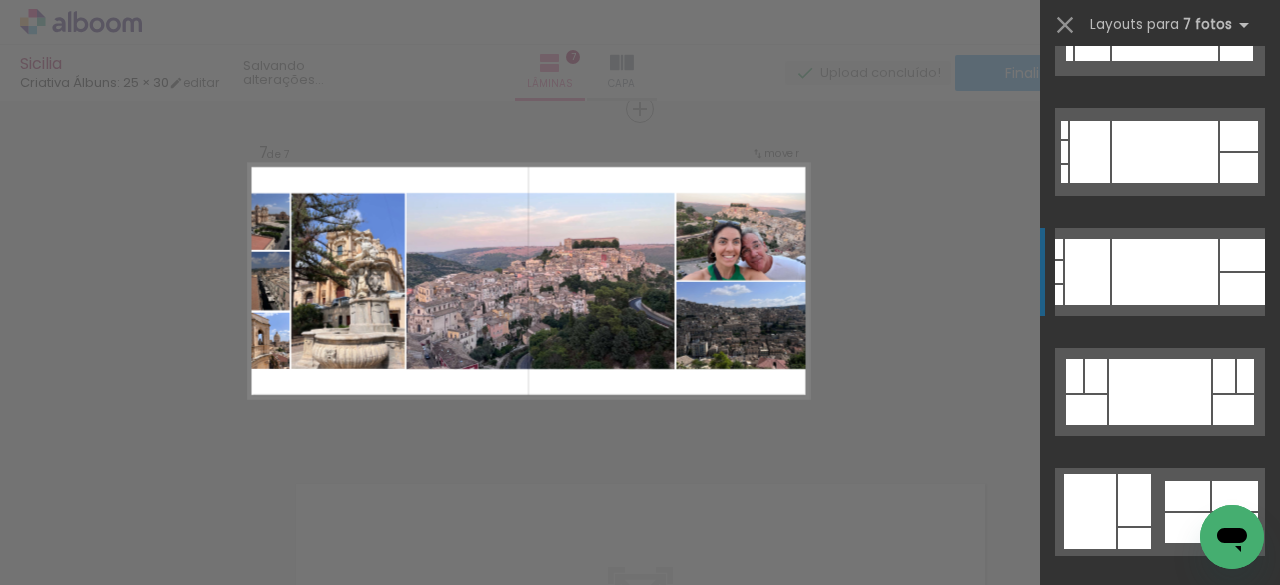 scroll, scrollTop: 4166, scrollLeft: 0, axis: vertical 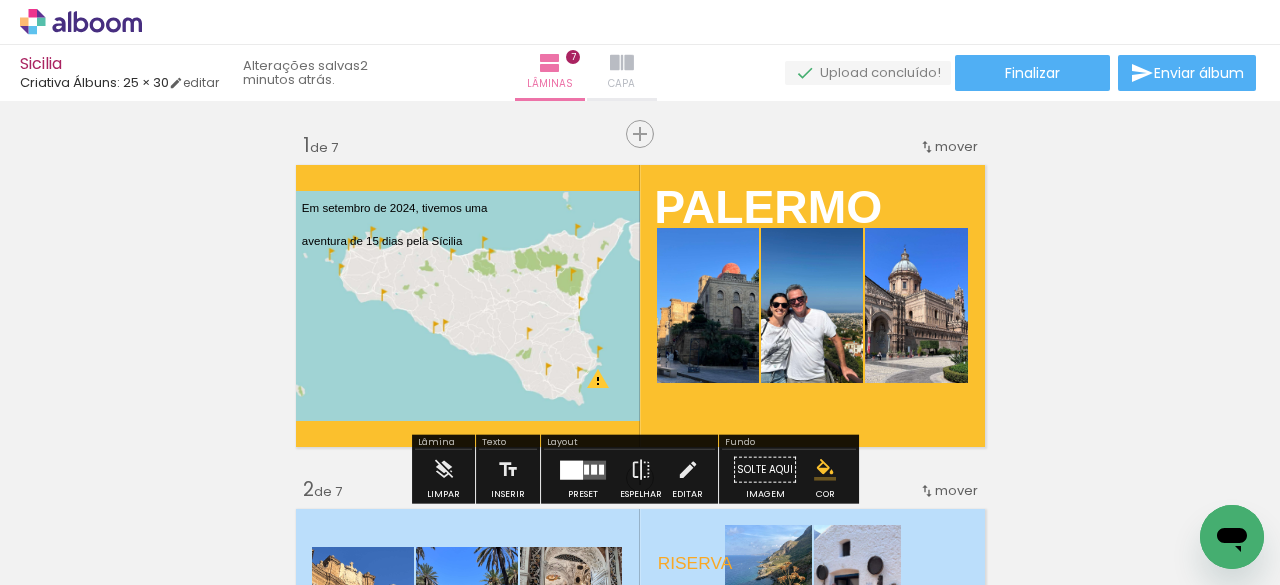 click on "Capa" at bounding box center (622, 73) 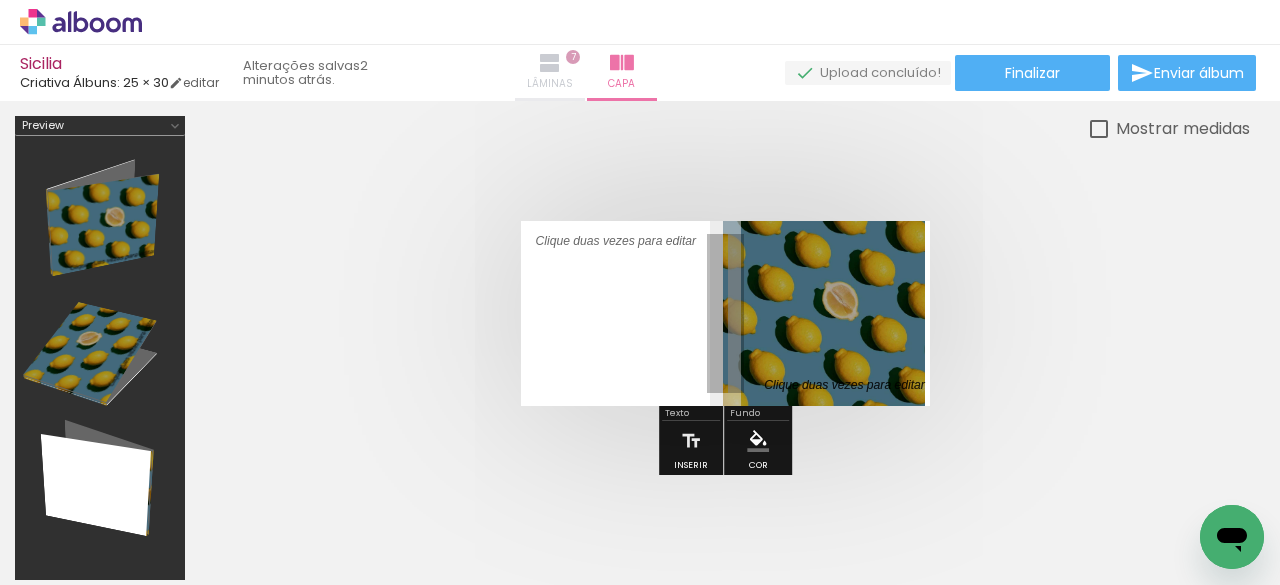 click at bounding box center [550, 63] 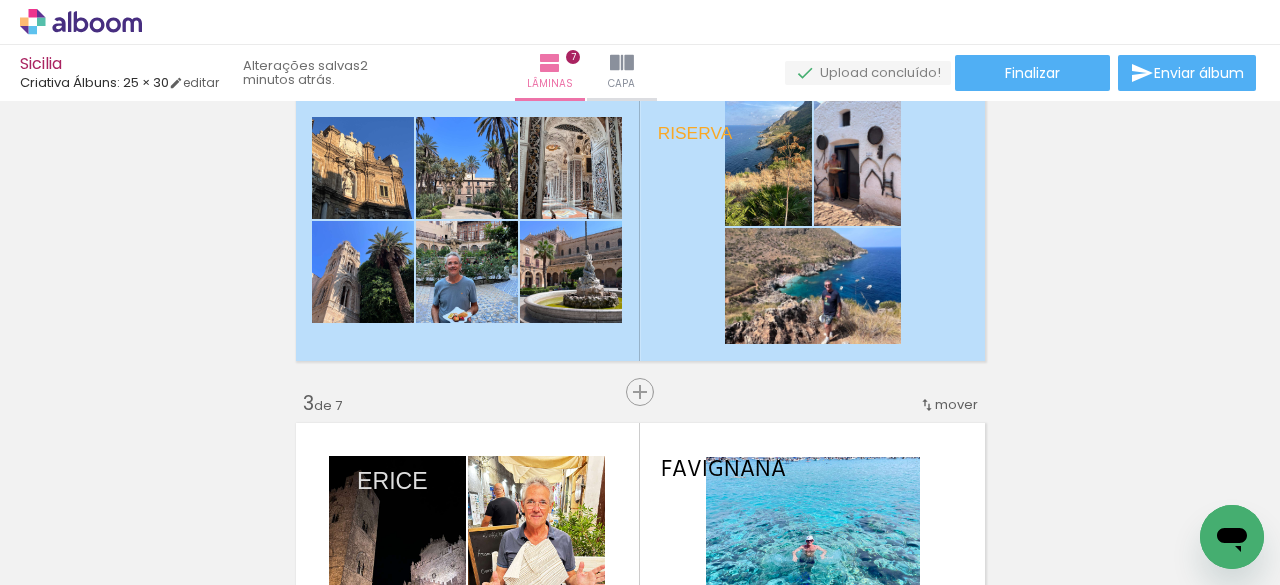 scroll, scrollTop: 431, scrollLeft: 0, axis: vertical 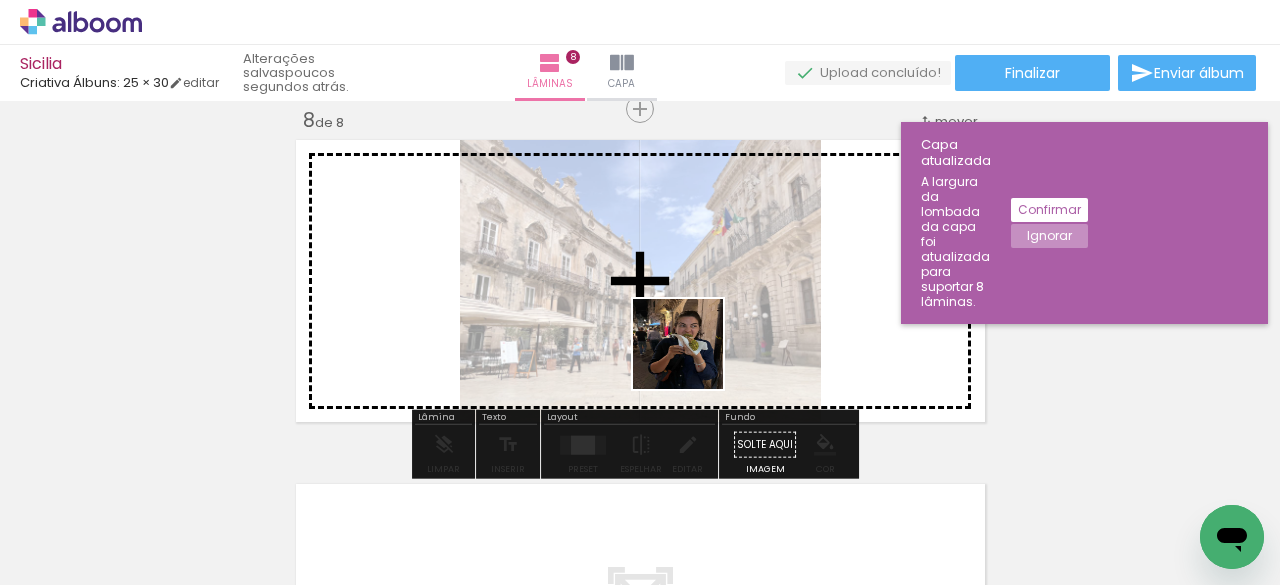 drag, startPoint x: 653, startPoint y: 531, endPoint x: 690, endPoint y: 363, distance: 172.02615 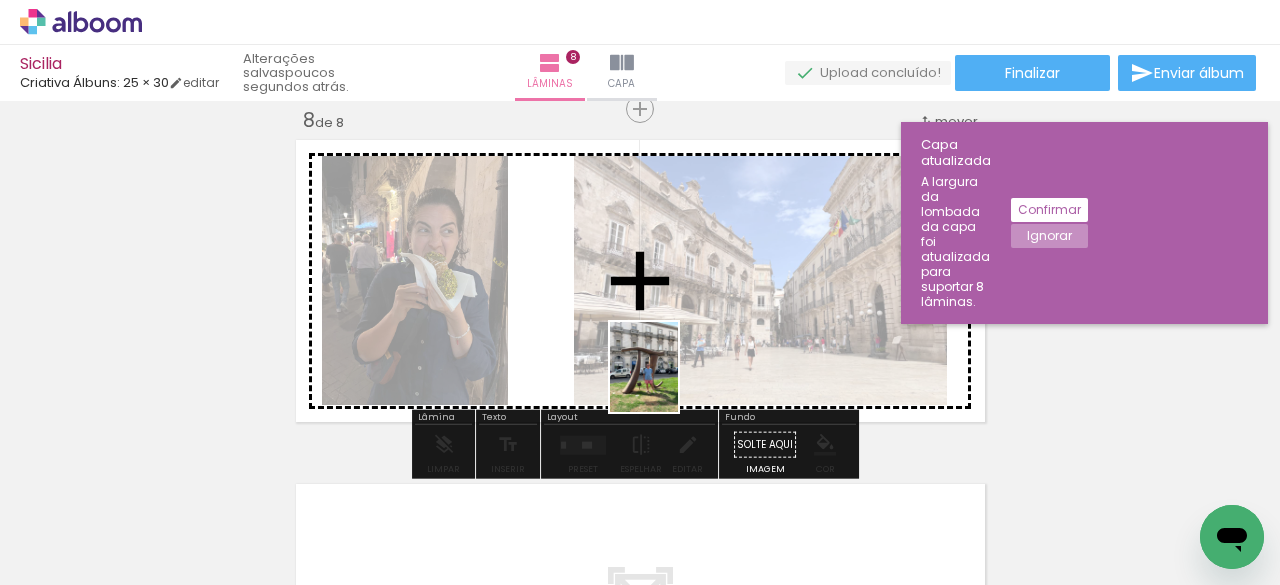drag, startPoint x: 780, startPoint y: 533, endPoint x: 670, endPoint y: 377, distance: 190.88216 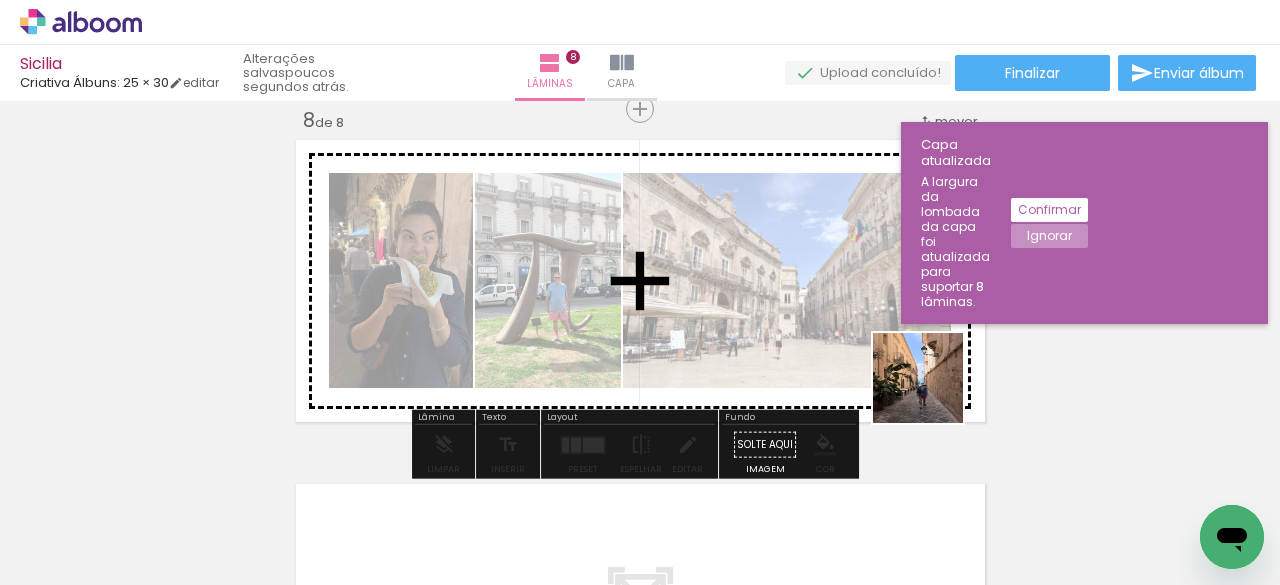 drag, startPoint x: 1027, startPoint y: 543, endPoint x: 890, endPoint y: 363, distance: 226.20566 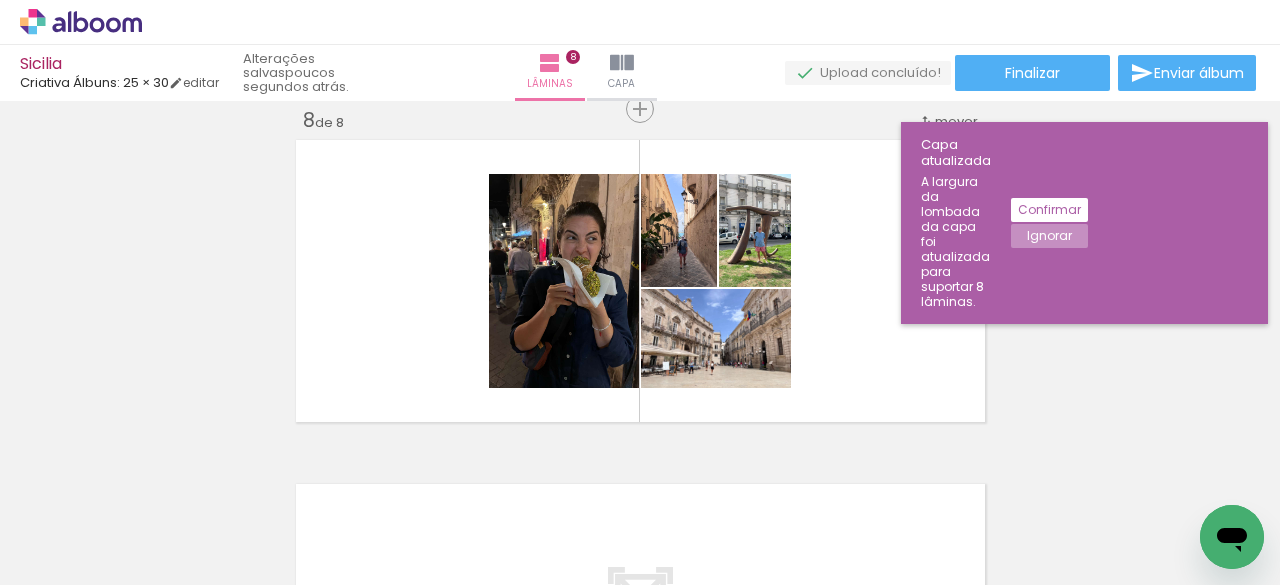 scroll, scrollTop: 0, scrollLeft: 2793, axis: horizontal 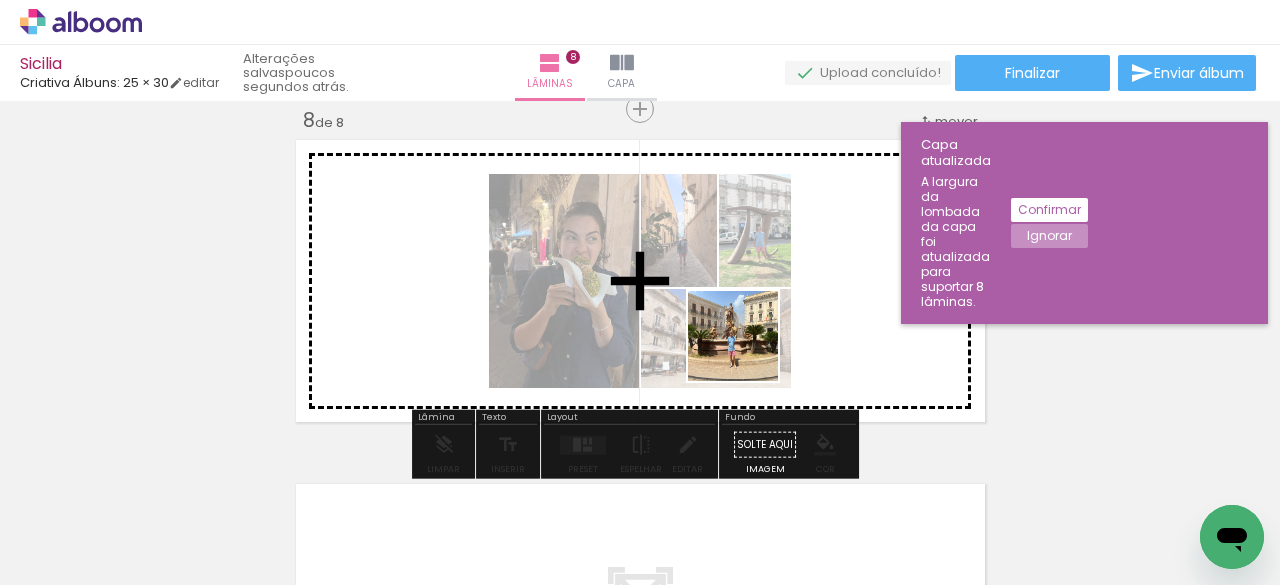 drag, startPoint x: 747, startPoint y: 535, endPoint x: 748, endPoint y: 348, distance: 187.00267 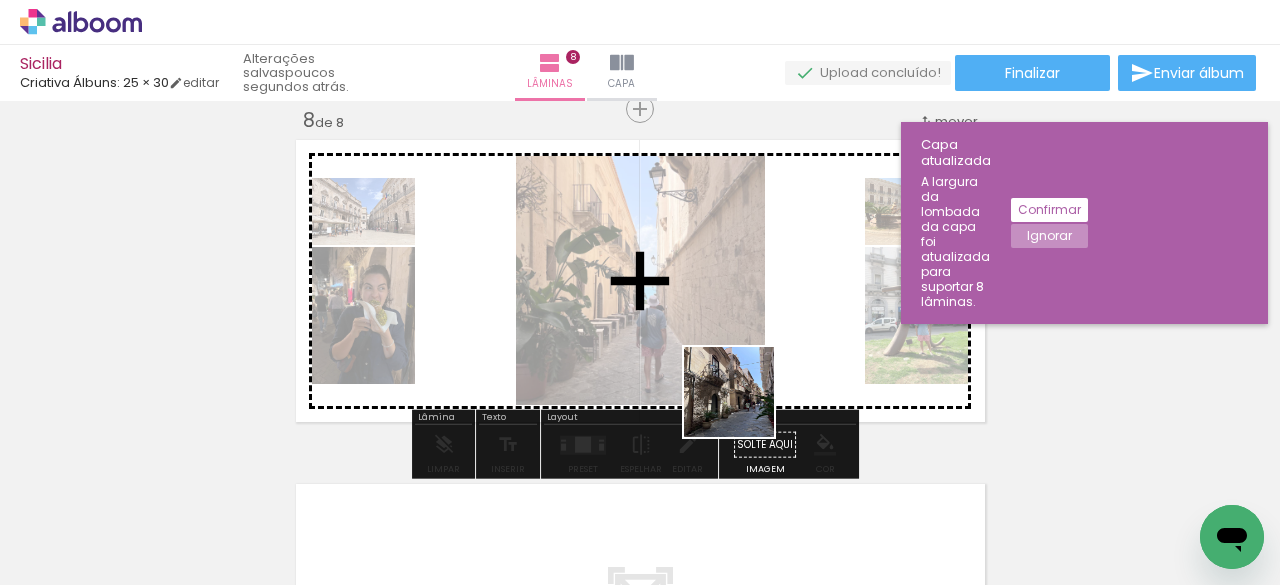 drag, startPoint x: 674, startPoint y: 529, endPoint x: 747, endPoint y: 395, distance: 152.59424 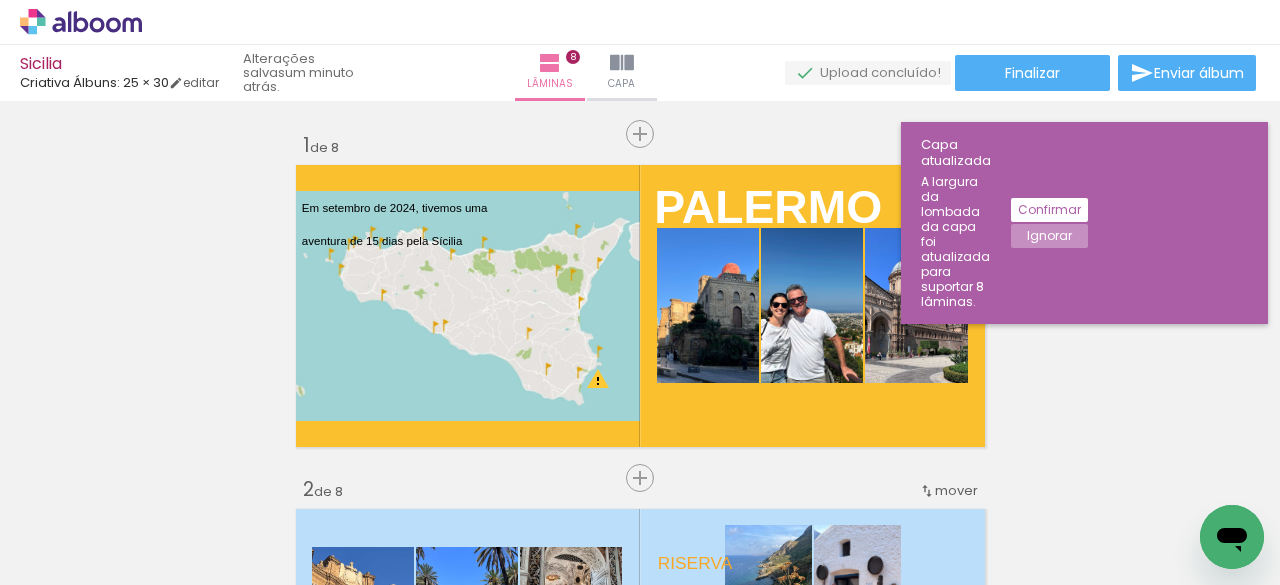 scroll, scrollTop: 0, scrollLeft: 0, axis: both 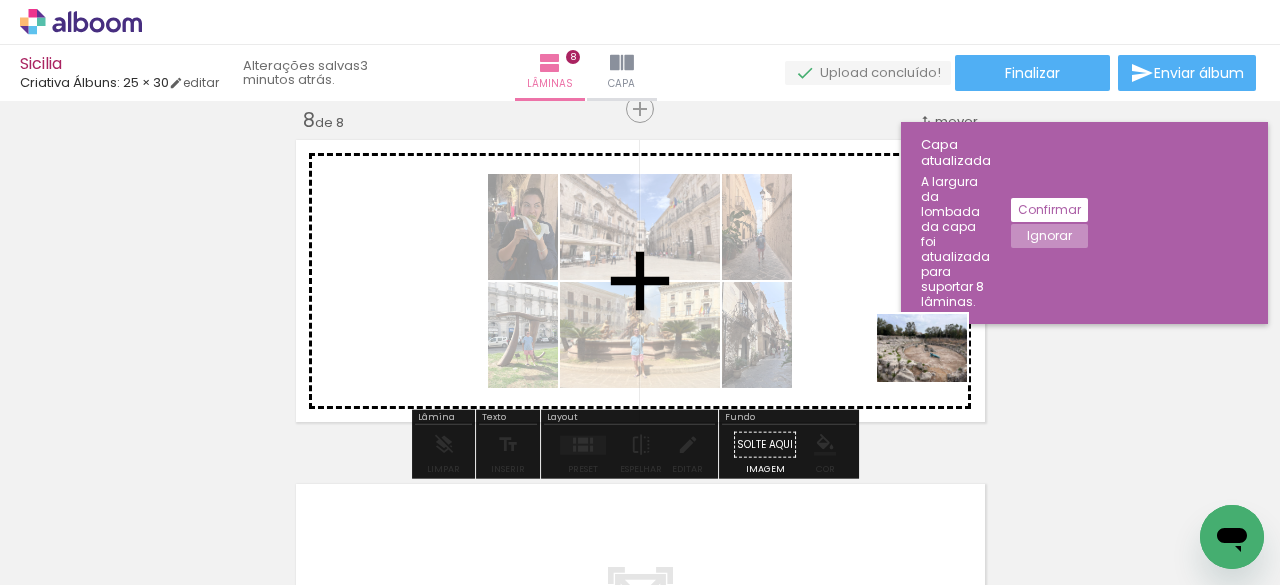 drag, startPoint x: 1002, startPoint y: 526, endPoint x: 928, endPoint y: 364, distance: 178.10109 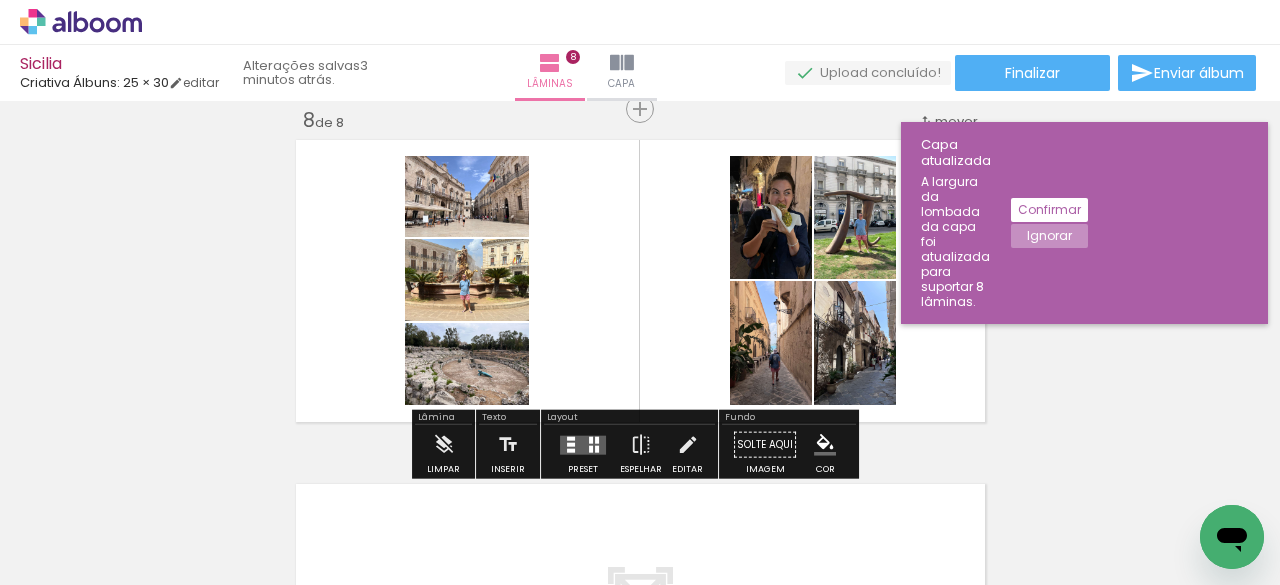 drag, startPoint x: 1112, startPoint y: 541, endPoint x: 930, endPoint y: 354, distance: 260.94635 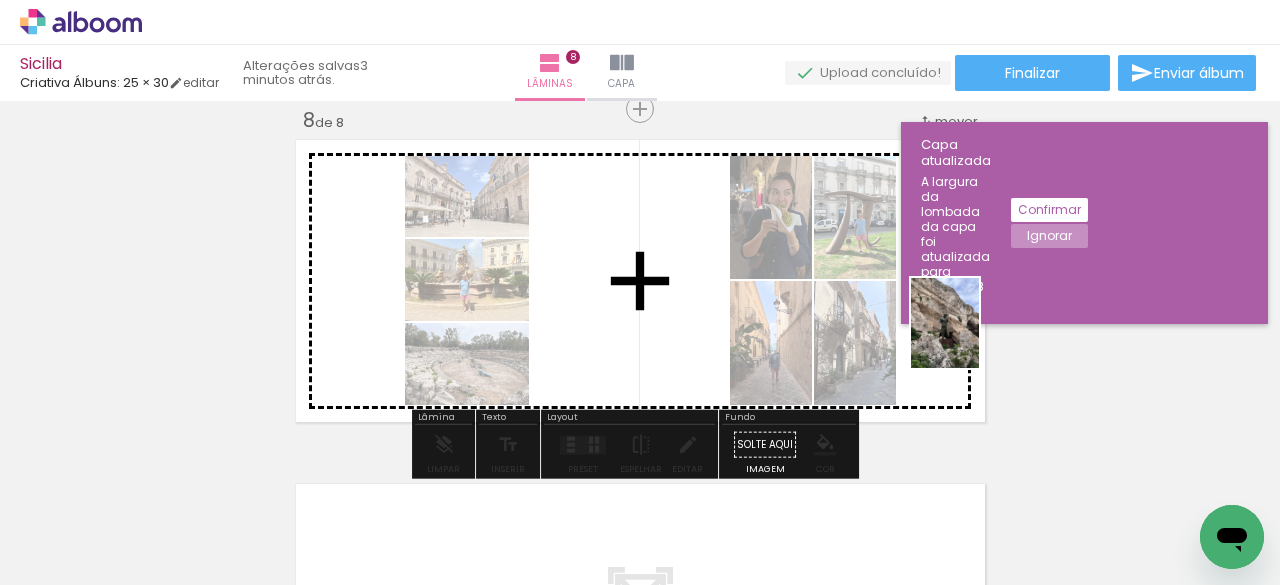 drag, startPoint x: 1102, startPoint y: 514, endPoint x: 968, endPoint y: 337, distance: 222.00226 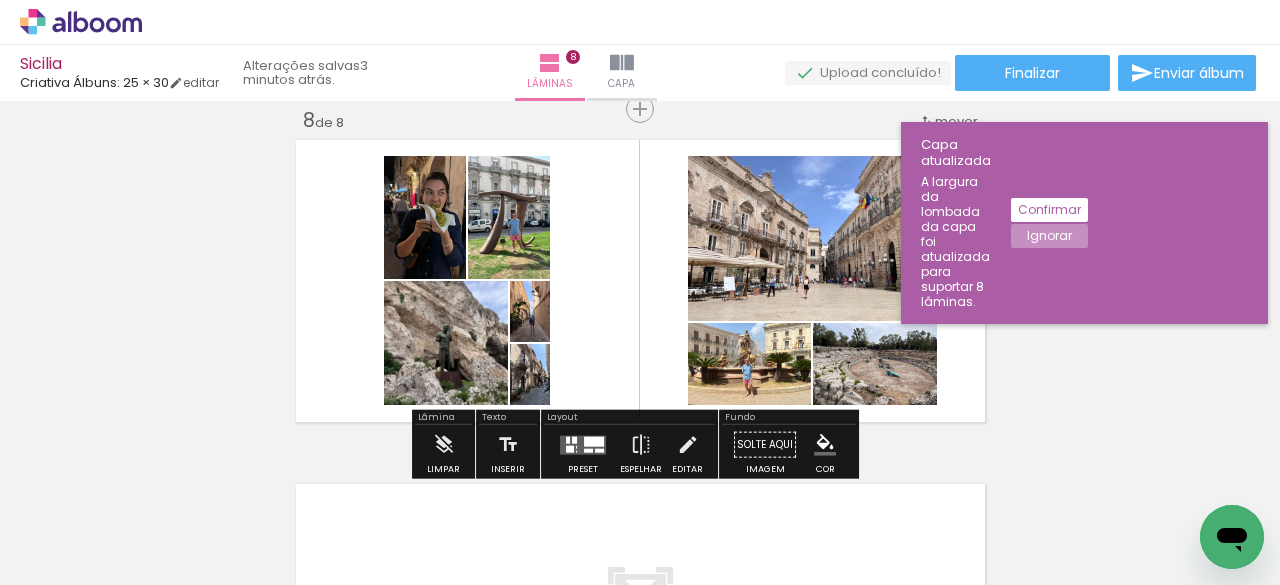 scroll, scrollTop: 0, scrollLeft: 3251, axis: horizontal 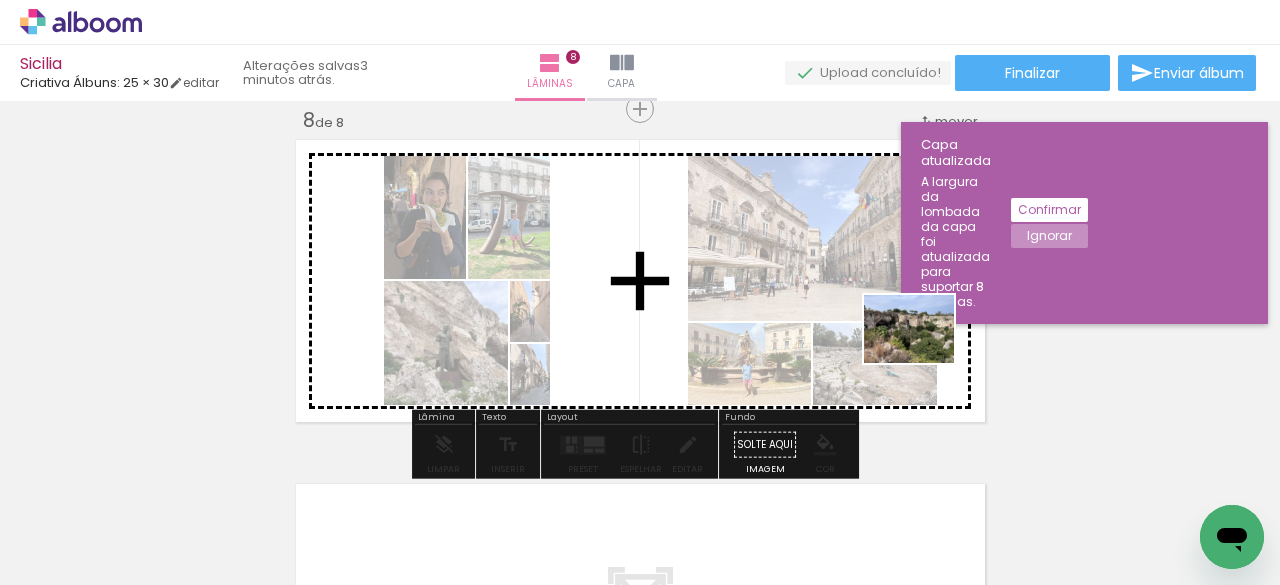 drag, startPoint x: 996, startPoint y: 525, endPoint x: 924, endPoint y: 355, distance: 184.61853 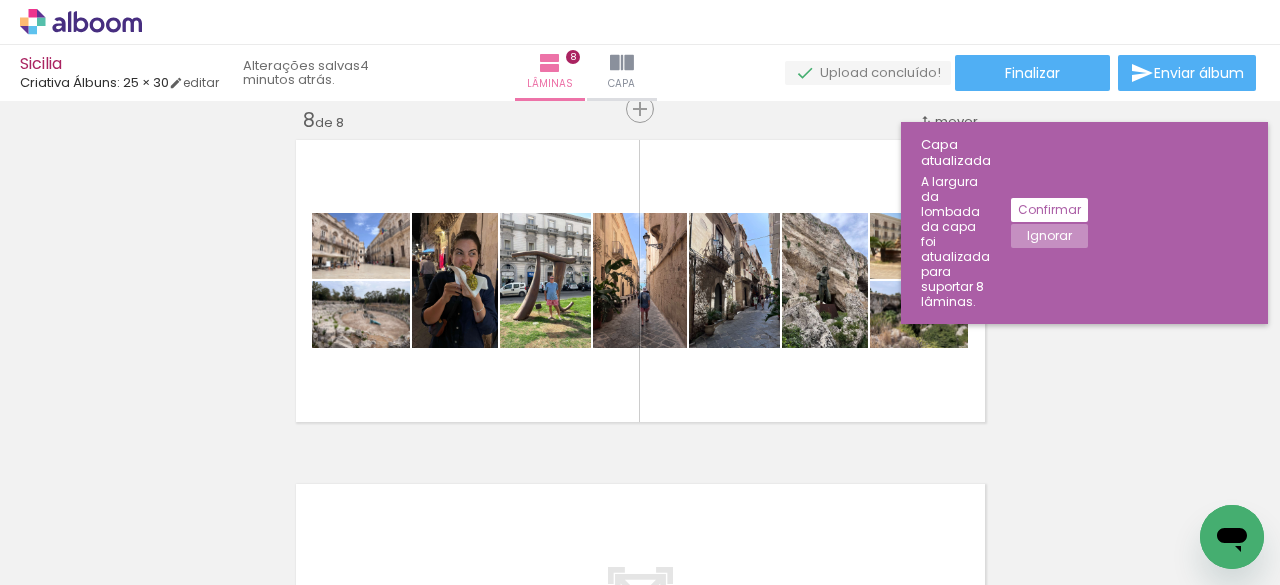 click at bounding box center (-2983, 477) 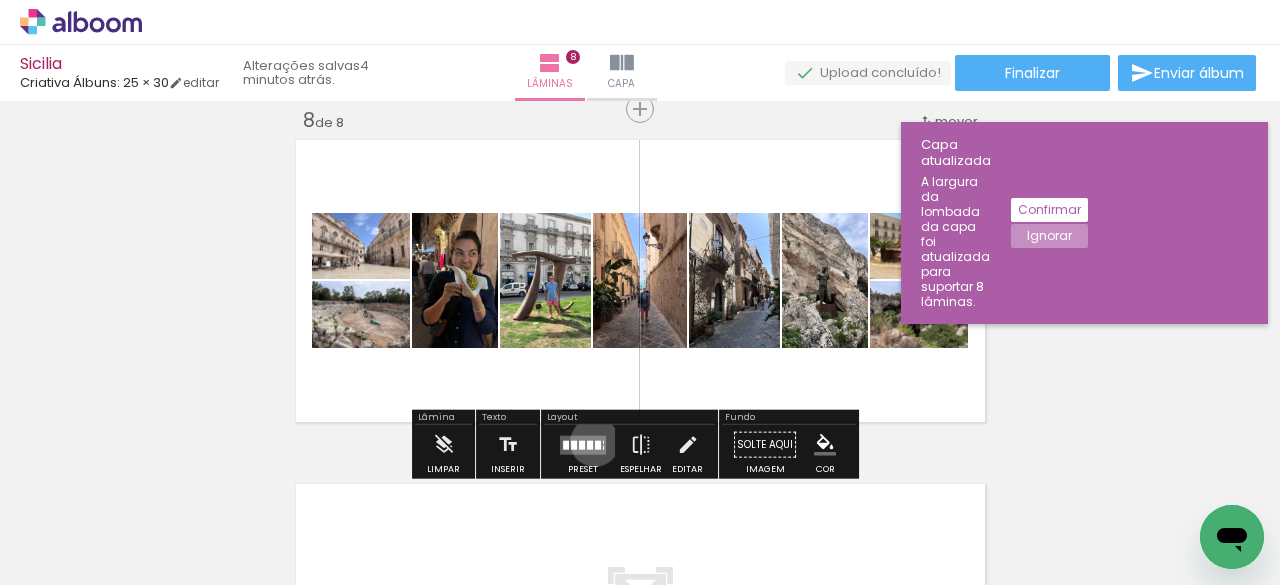 click at bounding box center [598, 444] 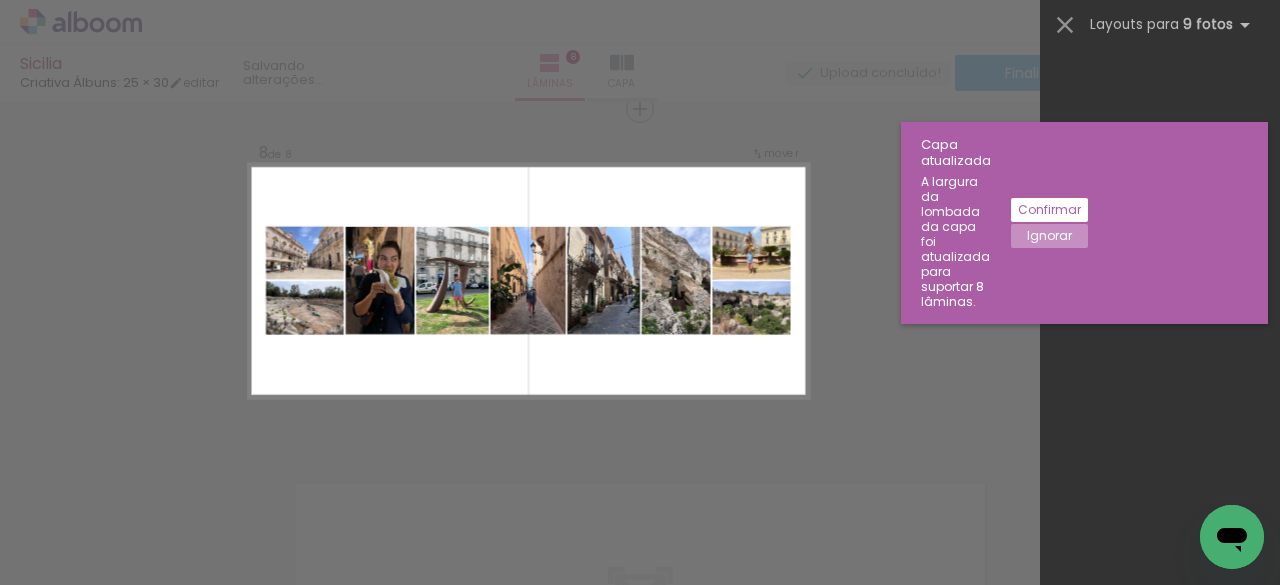 scroll, scrollTop: 0, scrollLeft: 0, axis: both 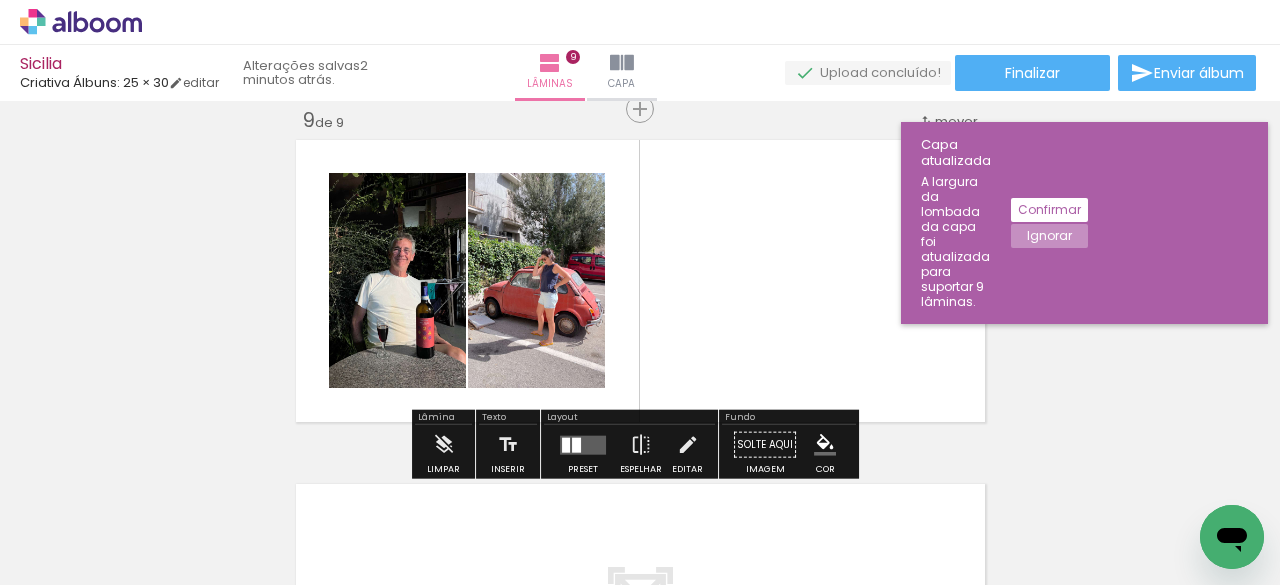 drag, startPoint x: 1006, startPoint y: 551, endPoint x: 884, endPoint y: 343, distance: 241.13896 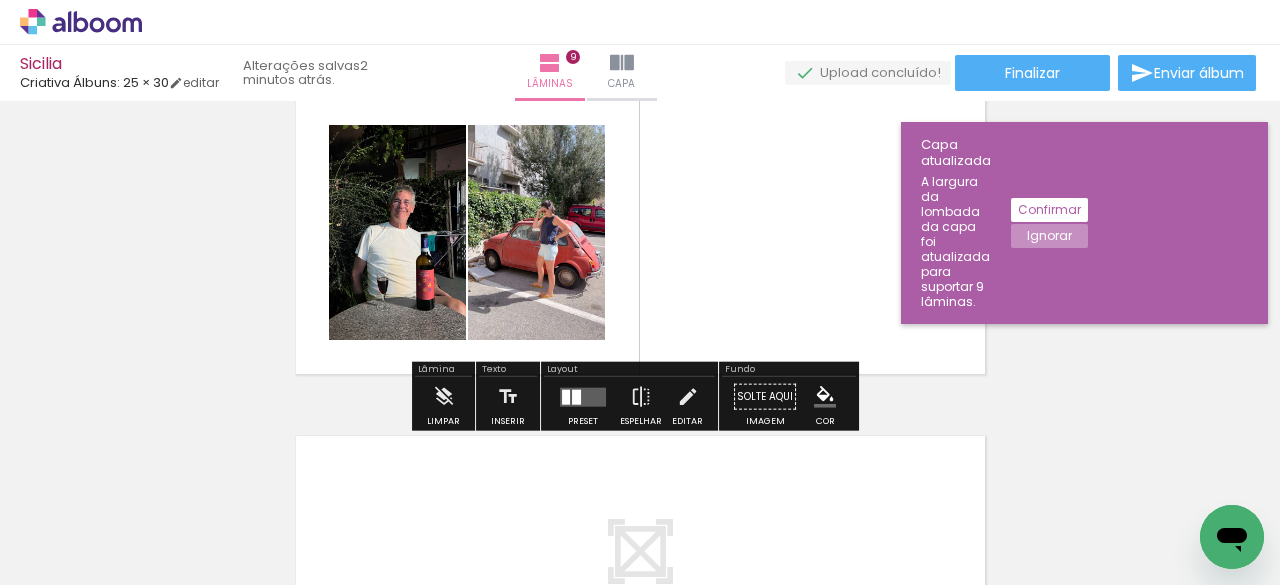 scroll, scrollTop: 2828, scrollLeft: 0, axis: vertical 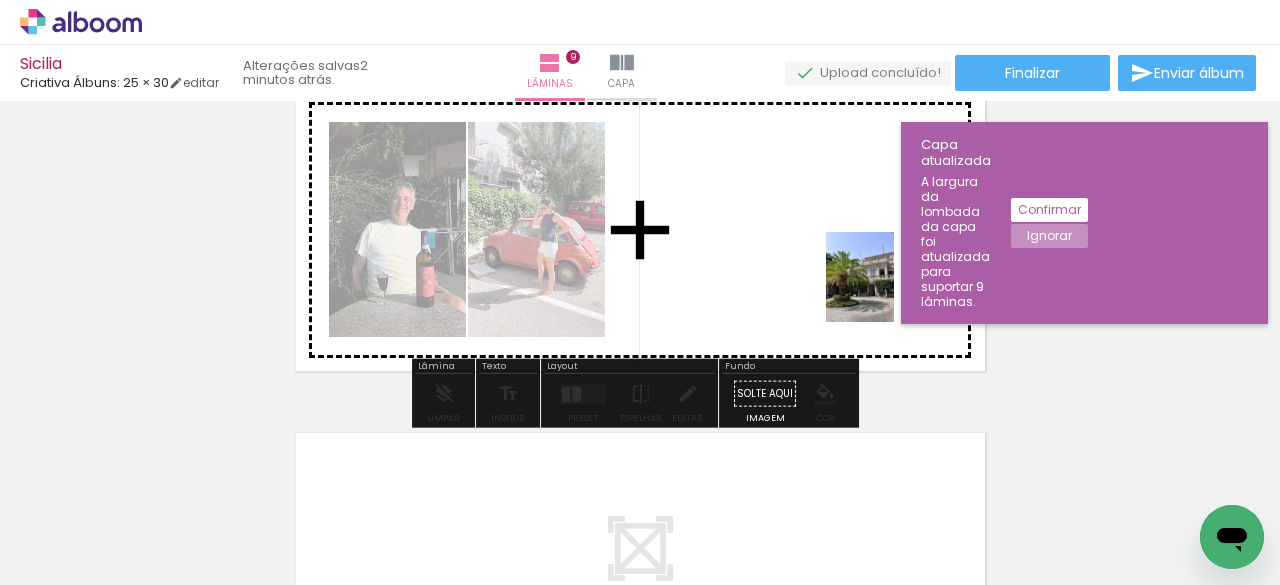 drag, startPoint x: 1010, startPoint y: 513, endPoint x: 882, endPoint y: 289, distance: 257.99225 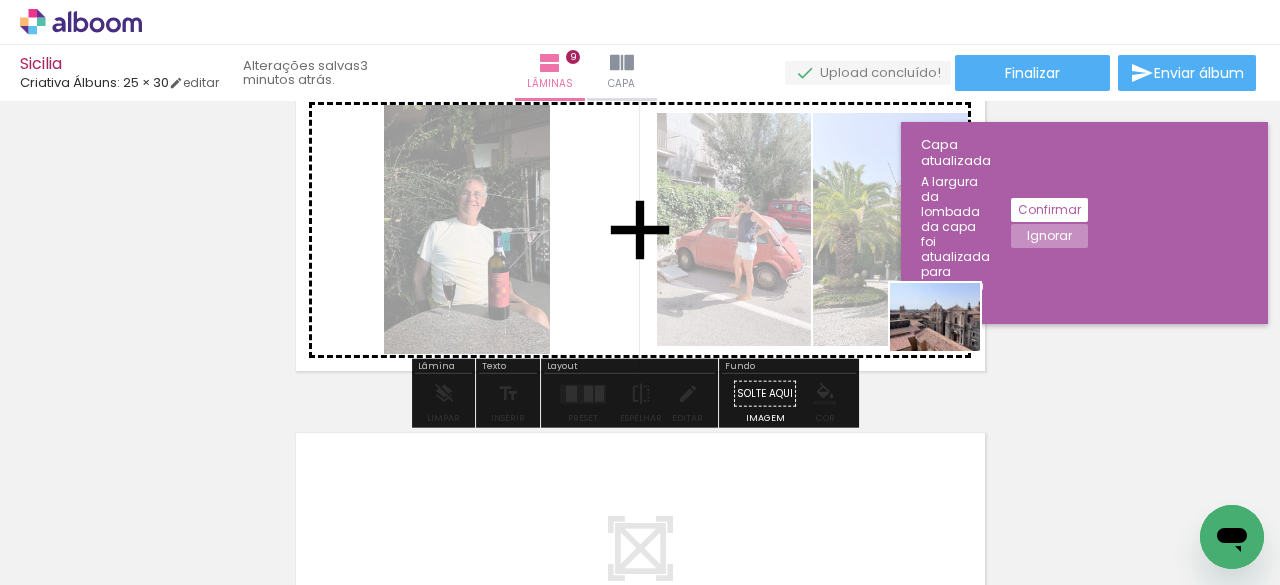 drag, startPoint x: 1114, startPoint y: 523, endPoint x: 950, endPoint y: 331, distance: 252.50743 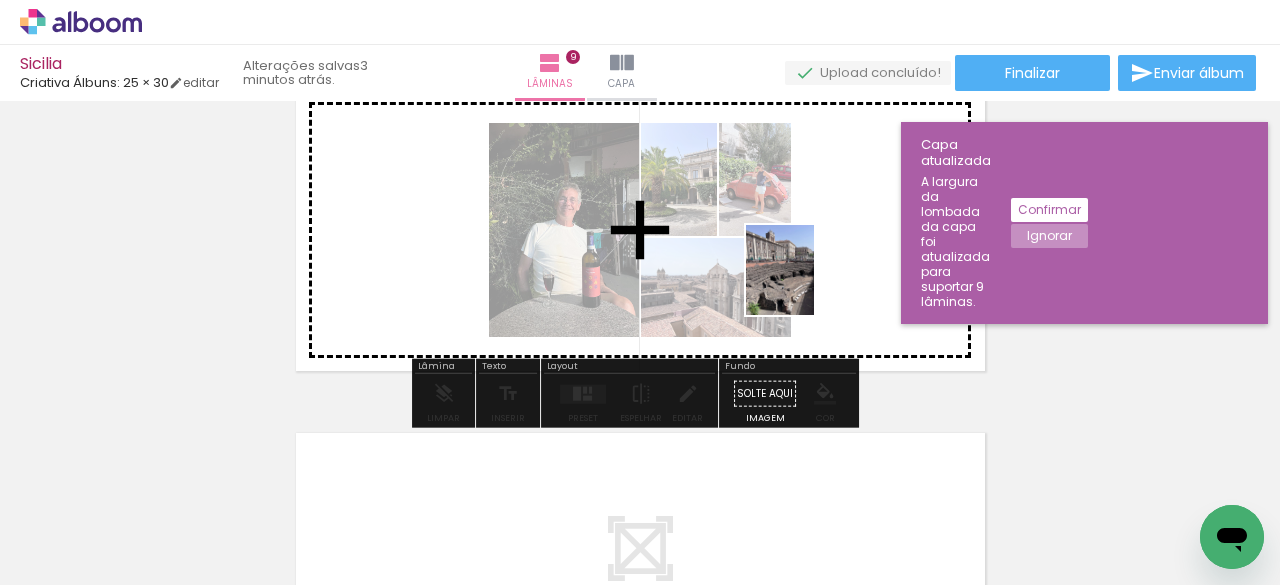 drag, startPoint x: 885, startPoint y: 532, endPoint x: 805, endPoint y: 284, distance: 260.58395 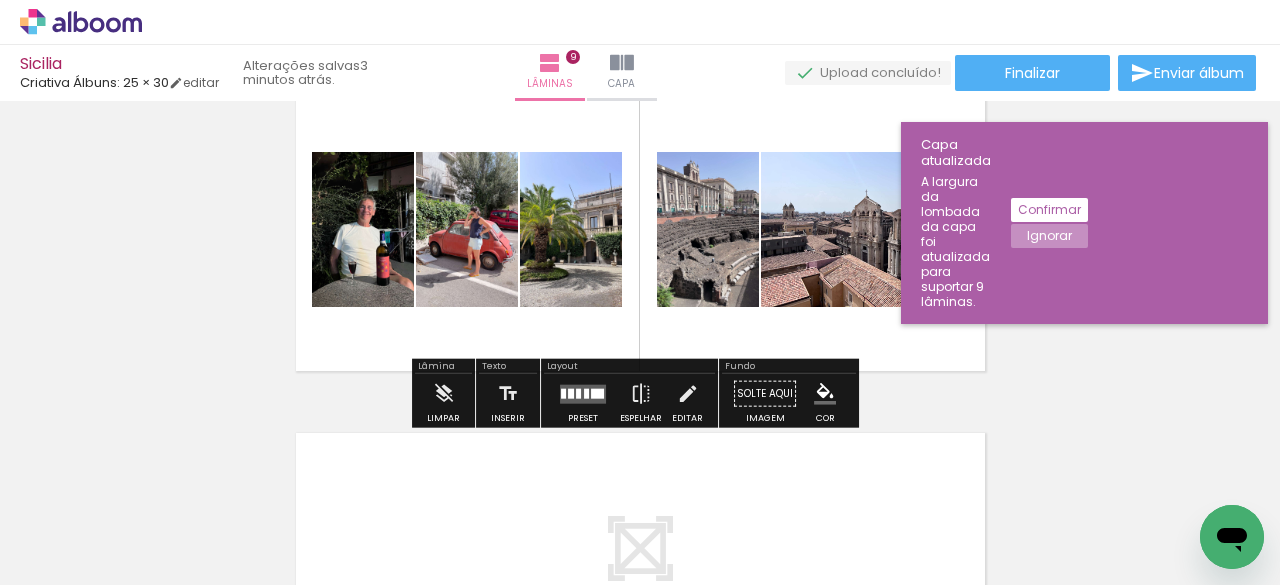 scroll, scrollTop: 0, scrollLeft: 3828, axis: horizontal 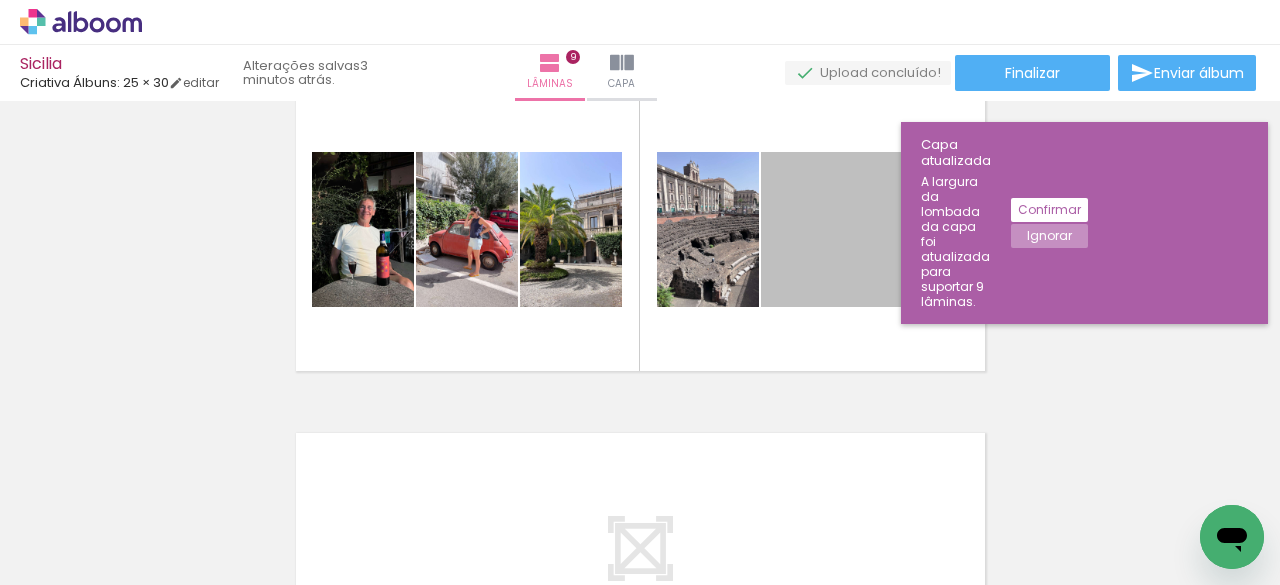 drag, startPoint x: 883, startPoint y: 249, endPoint x: 1106, endPoint y: 263, distance: 223.43903 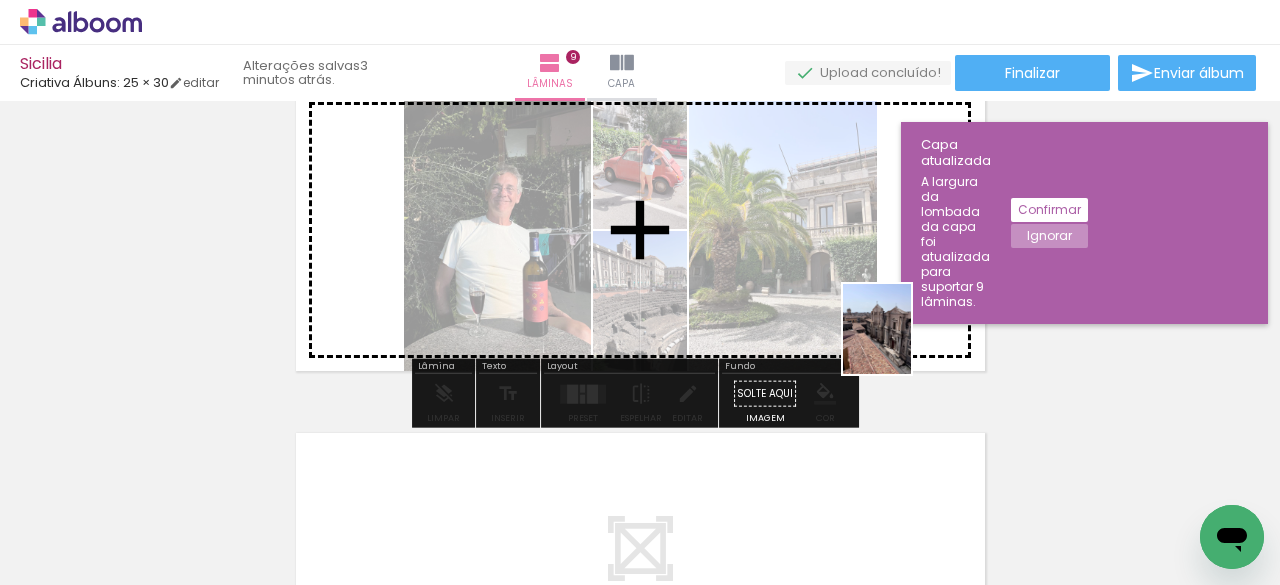 drag, startPoint x: 972, startPoint y: 539, endPoint x: 897, endPoint y: 321, distance: 230.54066 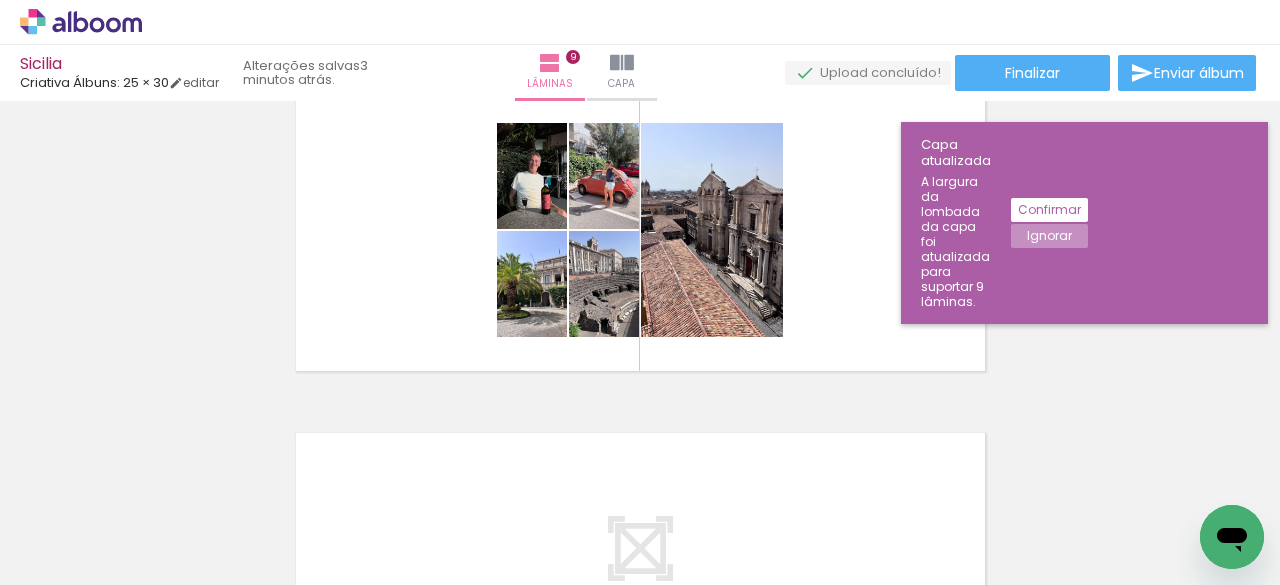 scroll, scrollTop: 0, scrollLeft: 3928, axis: horizontal 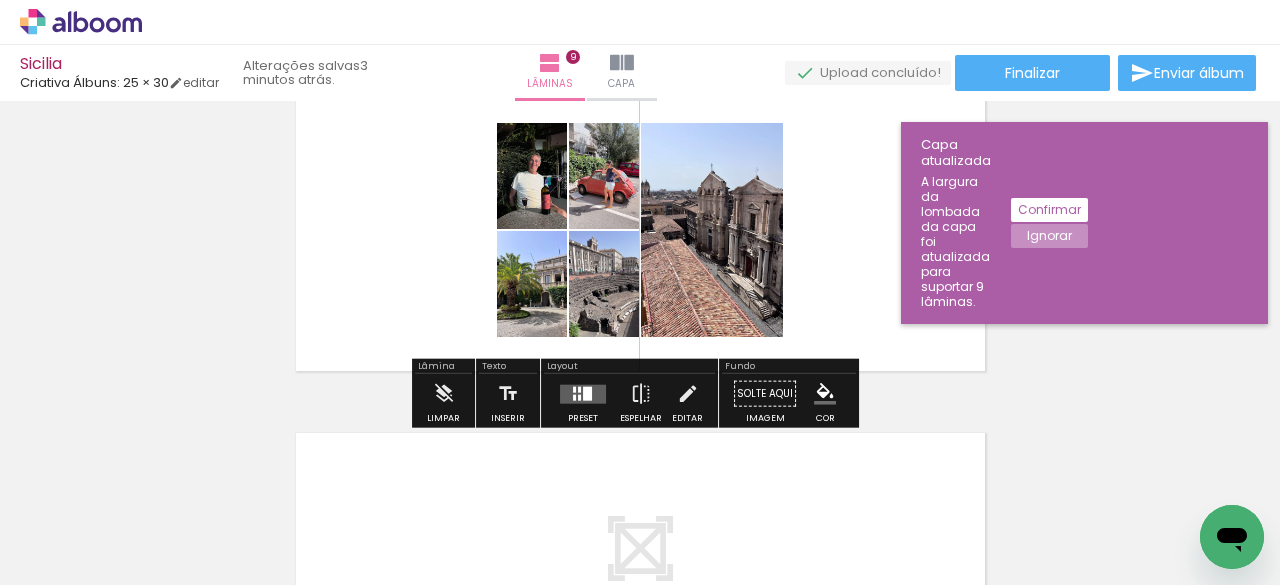 drag, startPoint x: 996, startPoint y: 529, endPoint x: 858, endPoint y: 319, distance: 251.2847 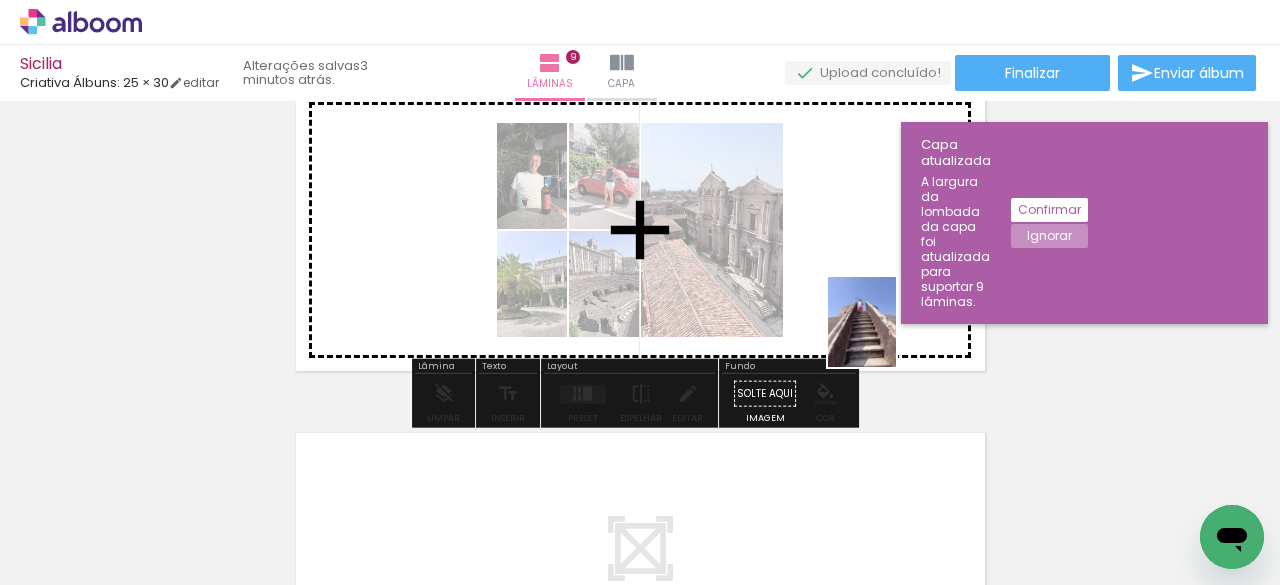 drag, startPoint x: 1002, startPoint y: 541, endPoint x: 886, endPoint y: 337, distance: 234.67424 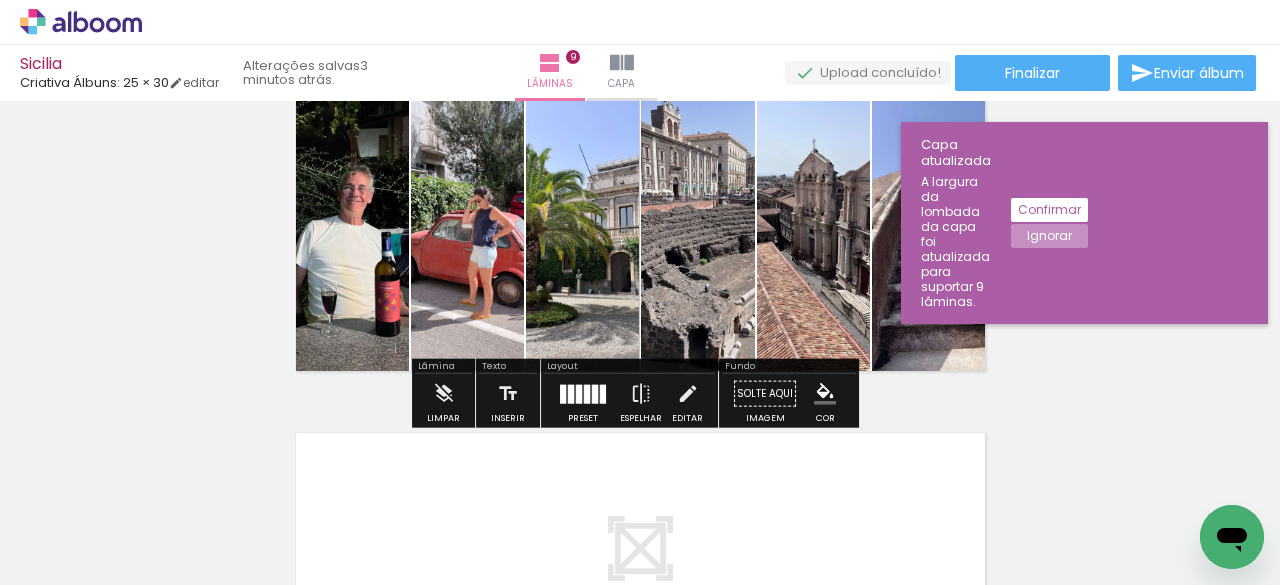 scroll, scrollTop: 0, scrollLeft: 4086, axis: horizontal 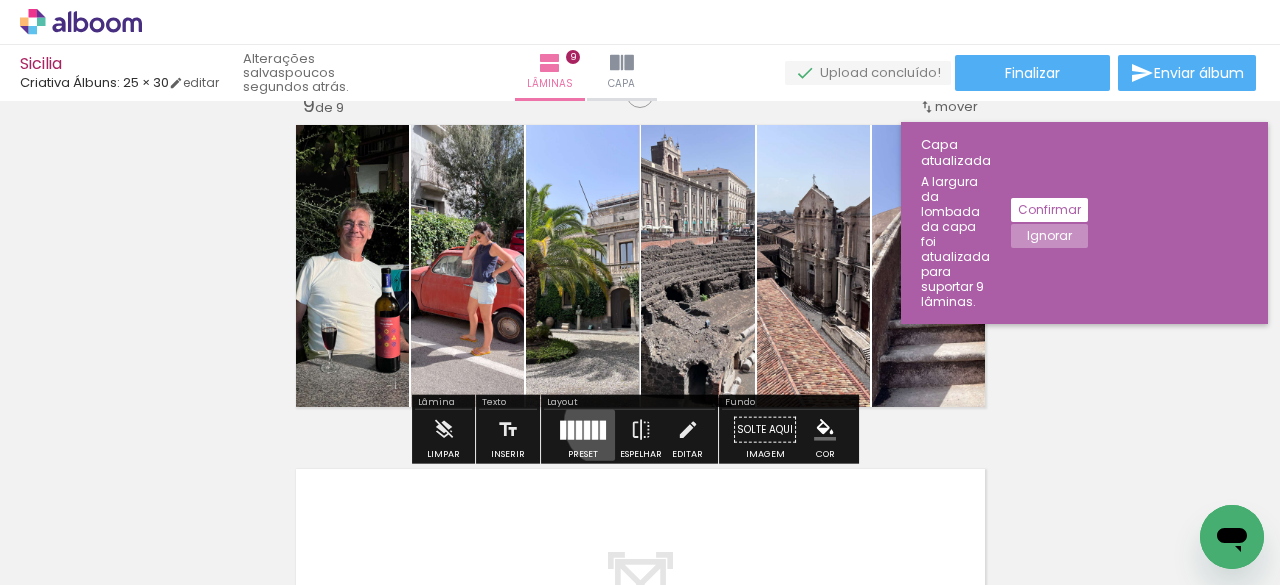 click at bounding box center [583, 430] 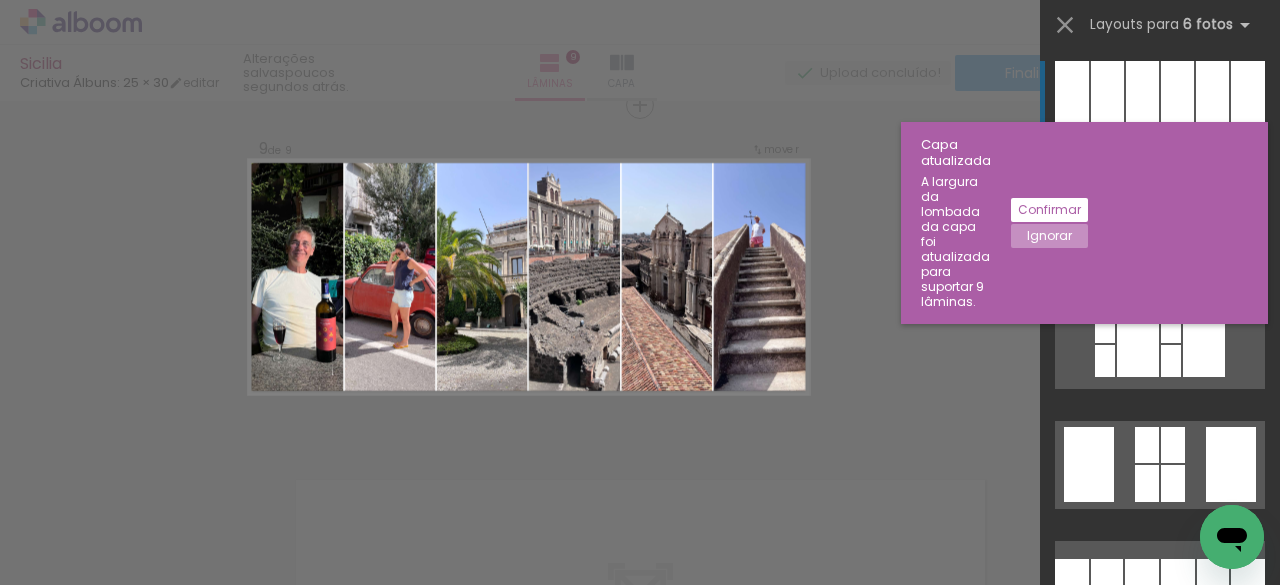 scroll, scrollTop: 2777, scrollLeft: 0, axis: vertical 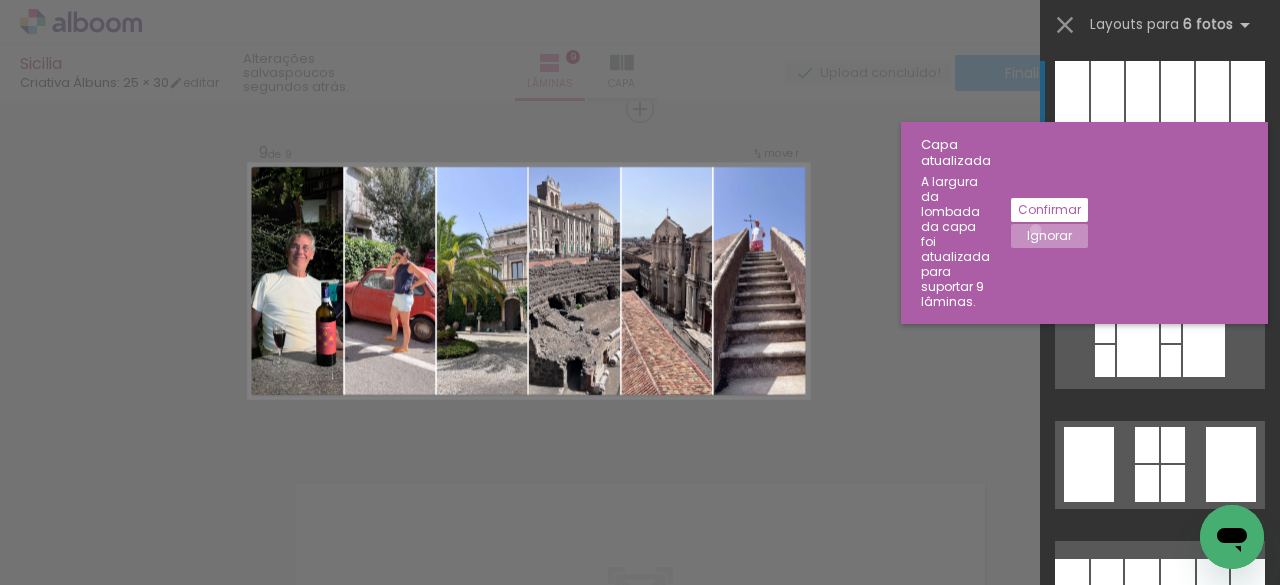 click on "Ignorar" 